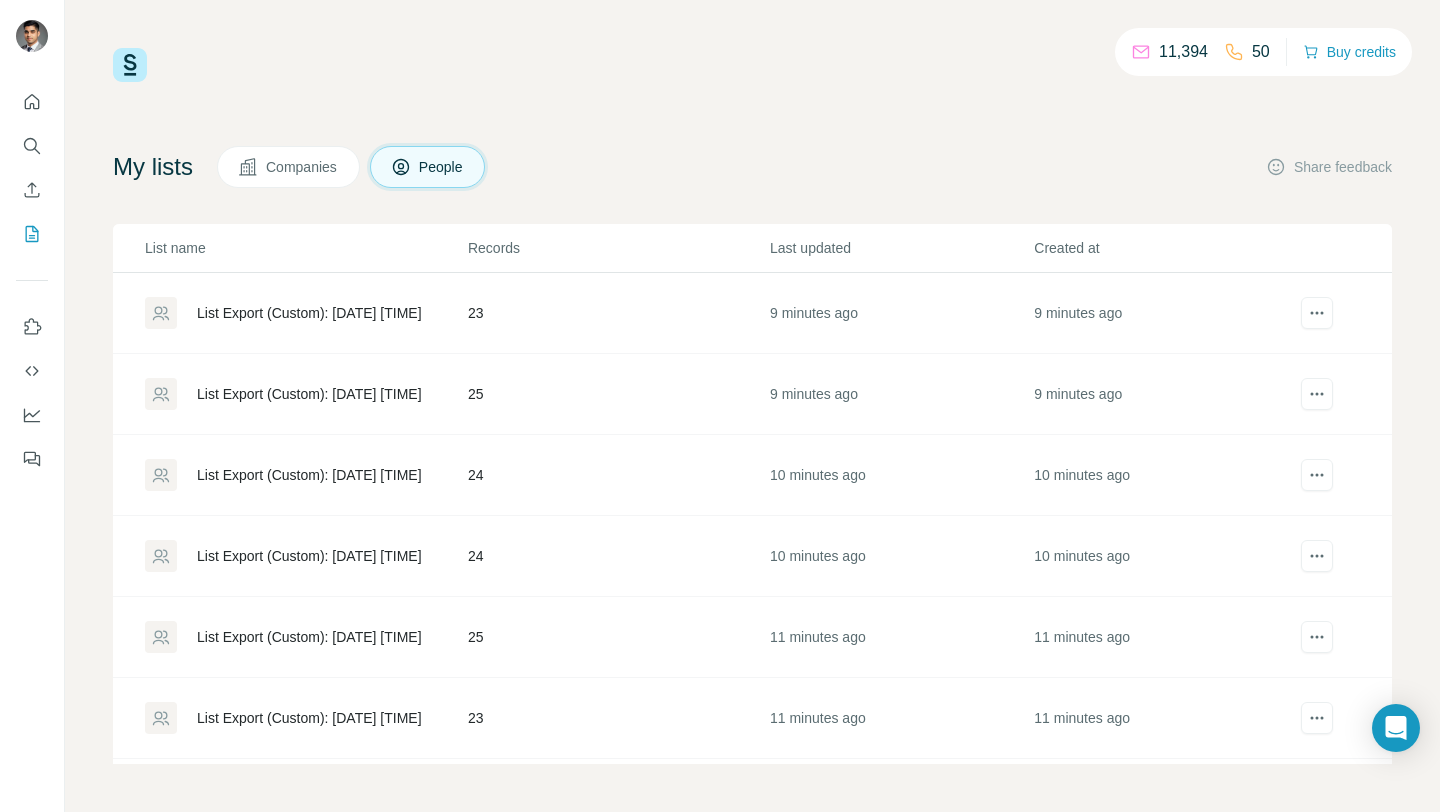 scroll, scrollTop: 0, scrollLeft: 0, axis: both 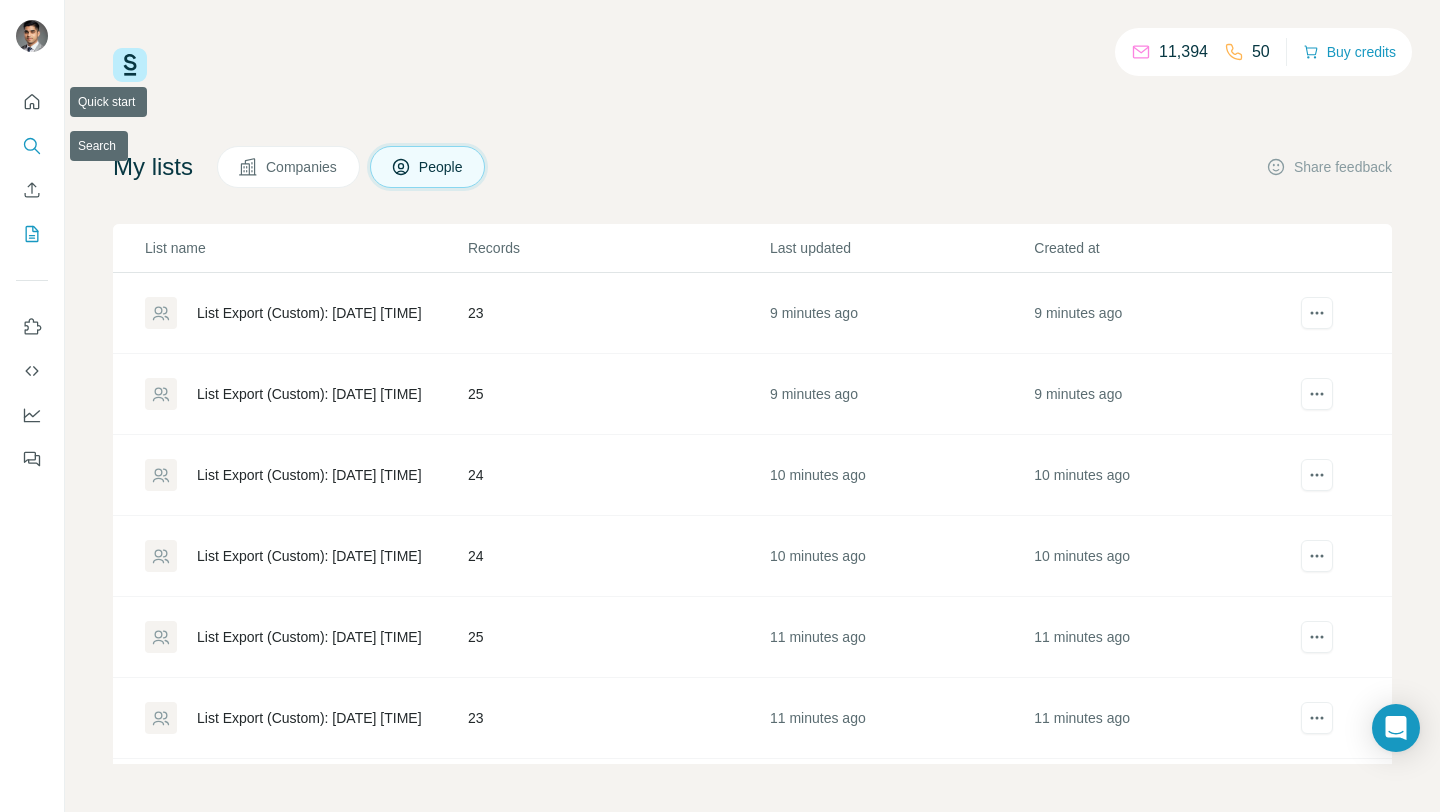 click 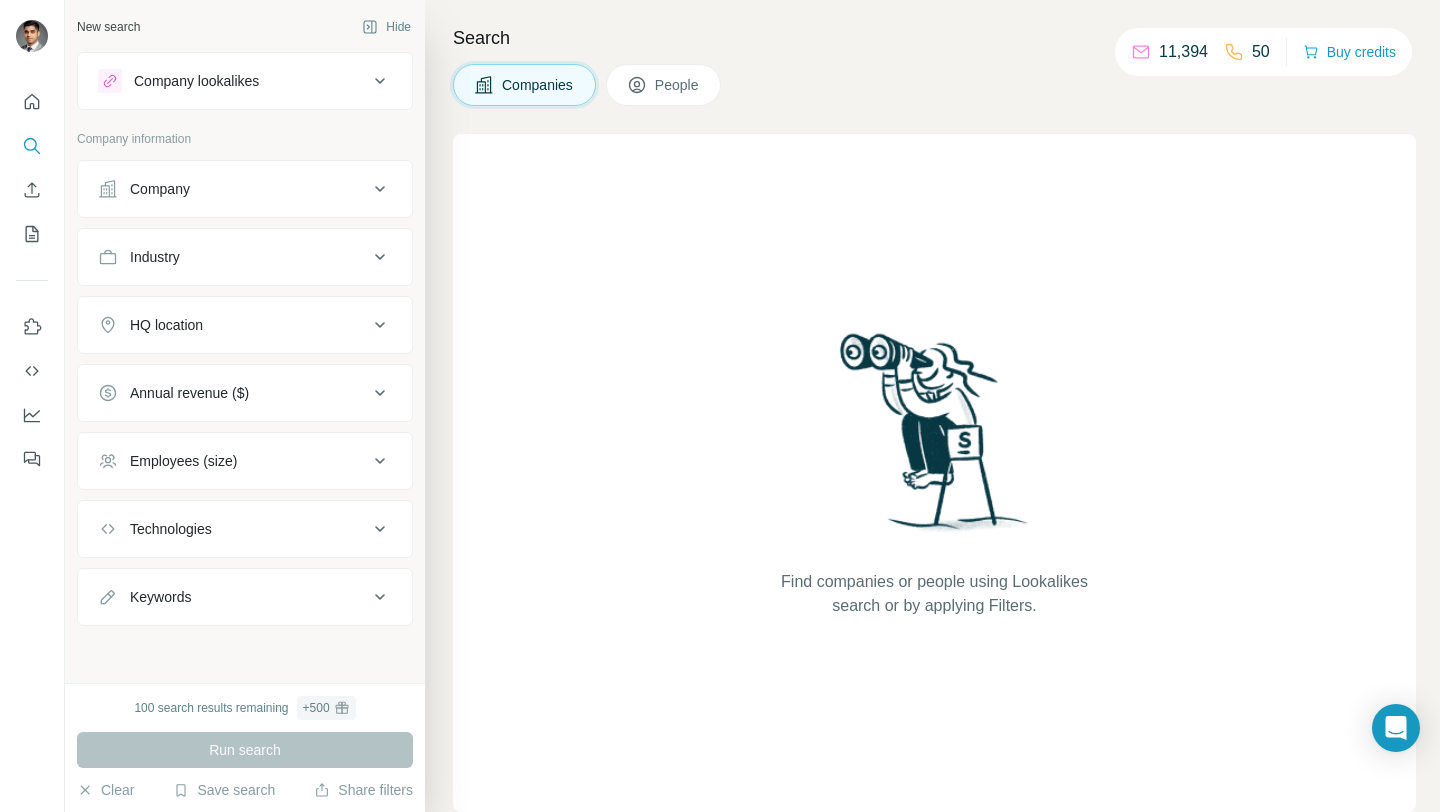 click on "Company" at bounding box center [233, 189] 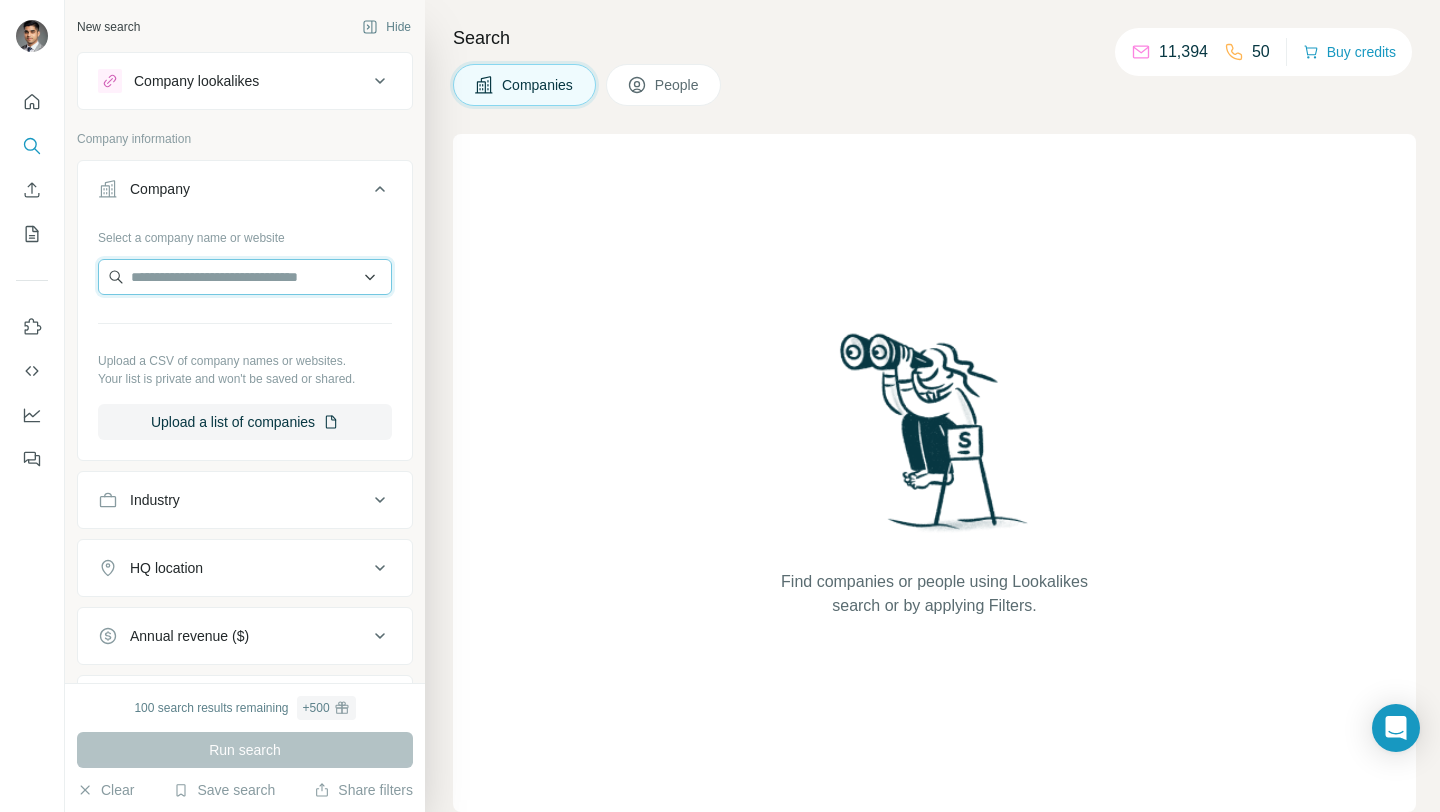 click at bounding box center [245, 277] 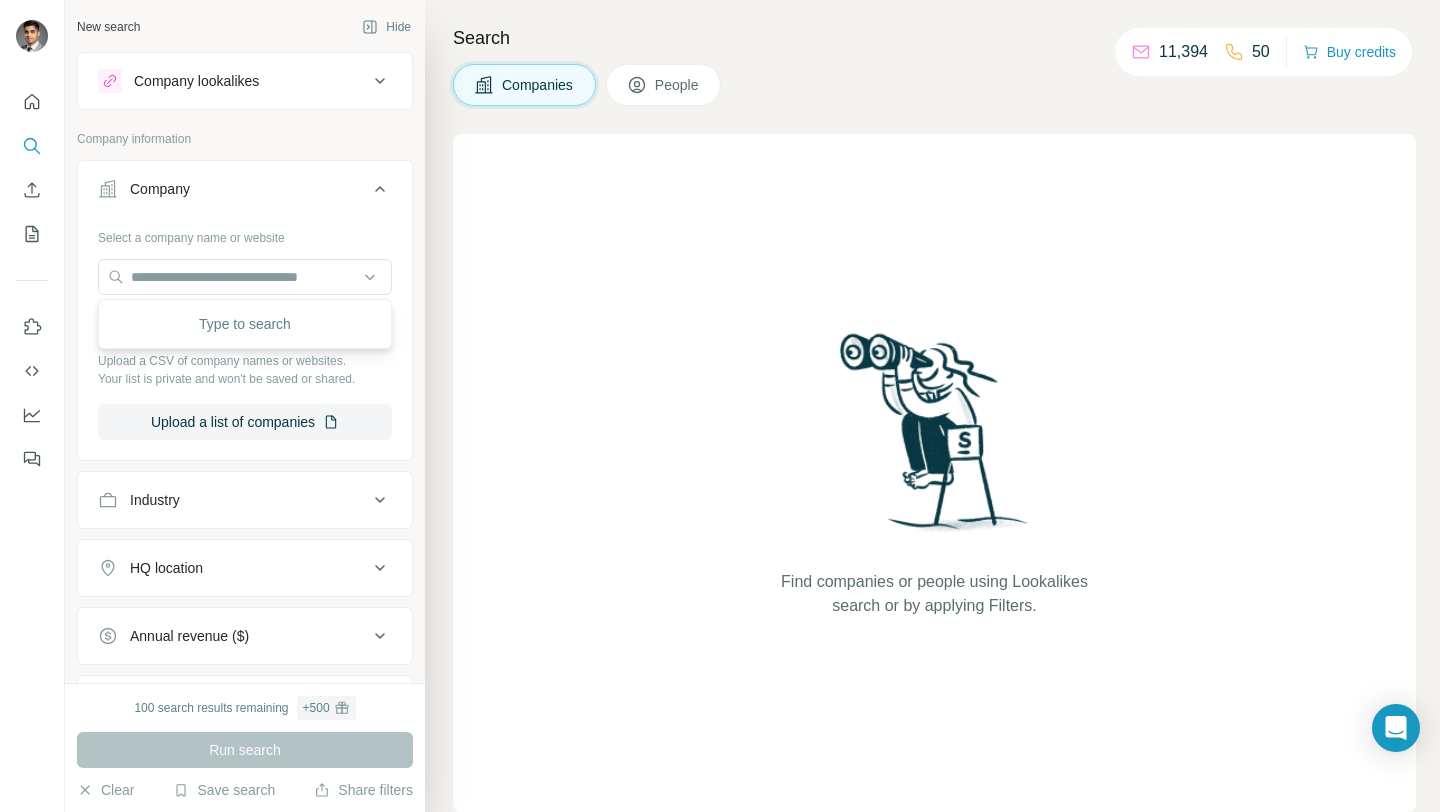 click on "People" at bounding box center (678, 85) 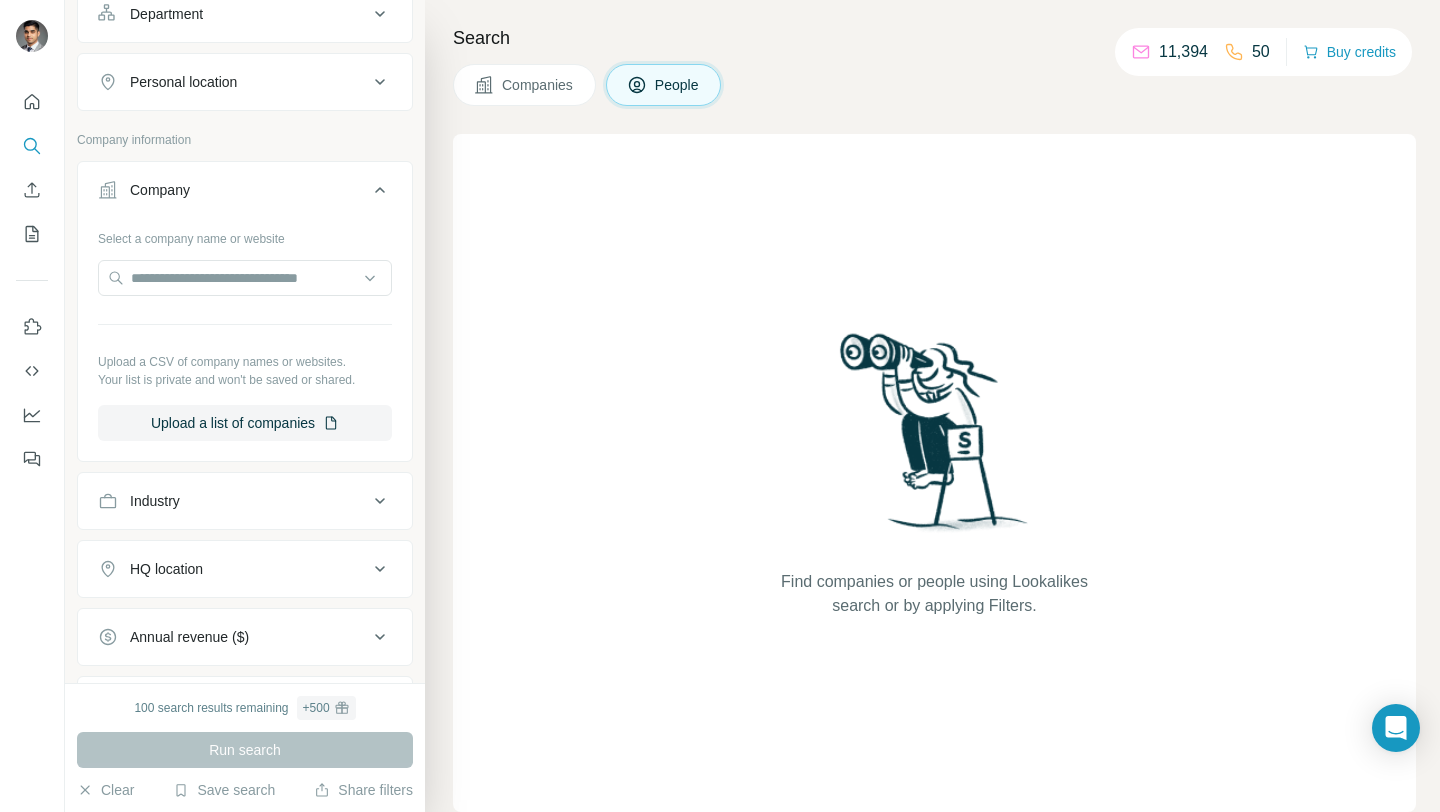 scroll, scrollTop: 314, scrollLeft: 0, axis: vertical 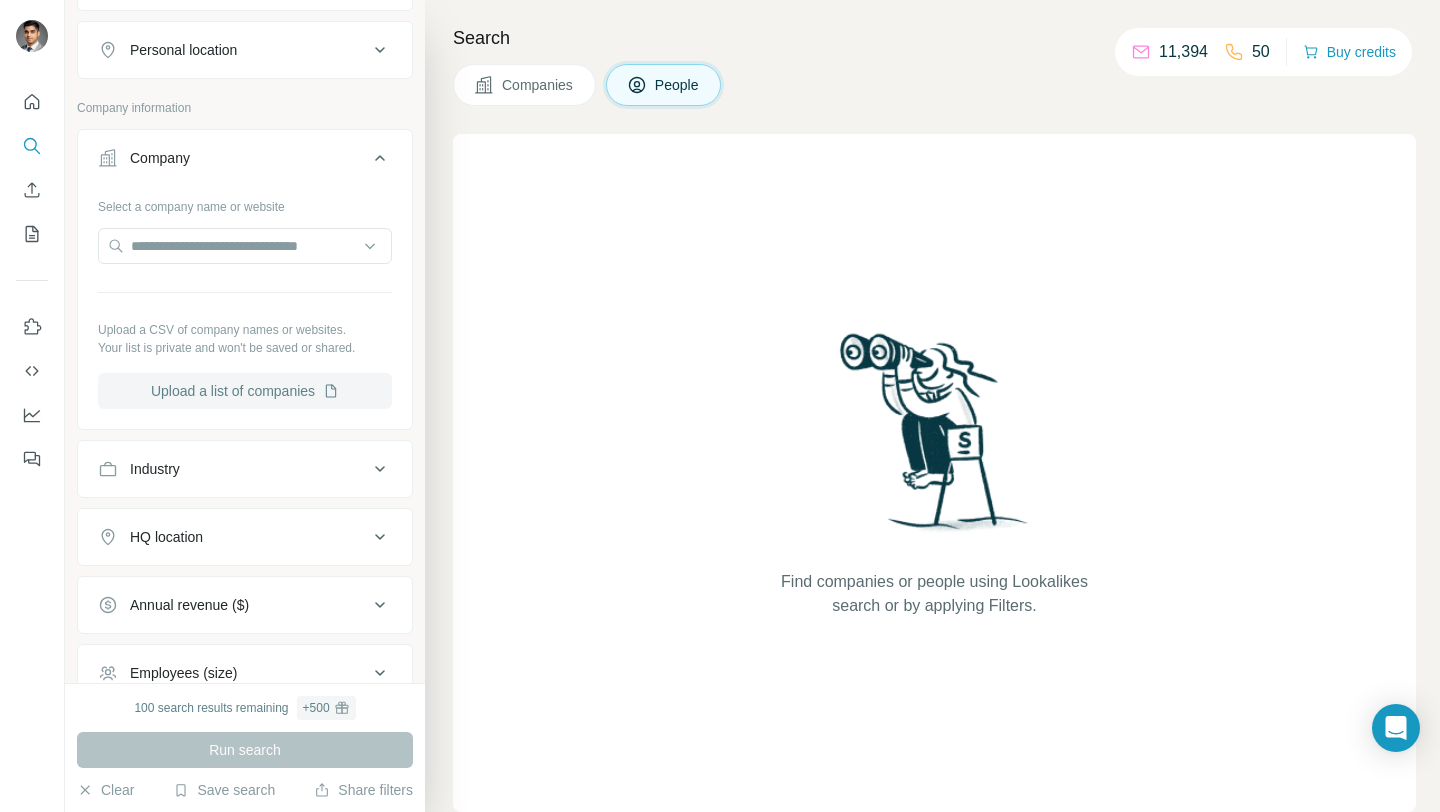 click on "Upload a list of companies" at bounding box center (245, 391) 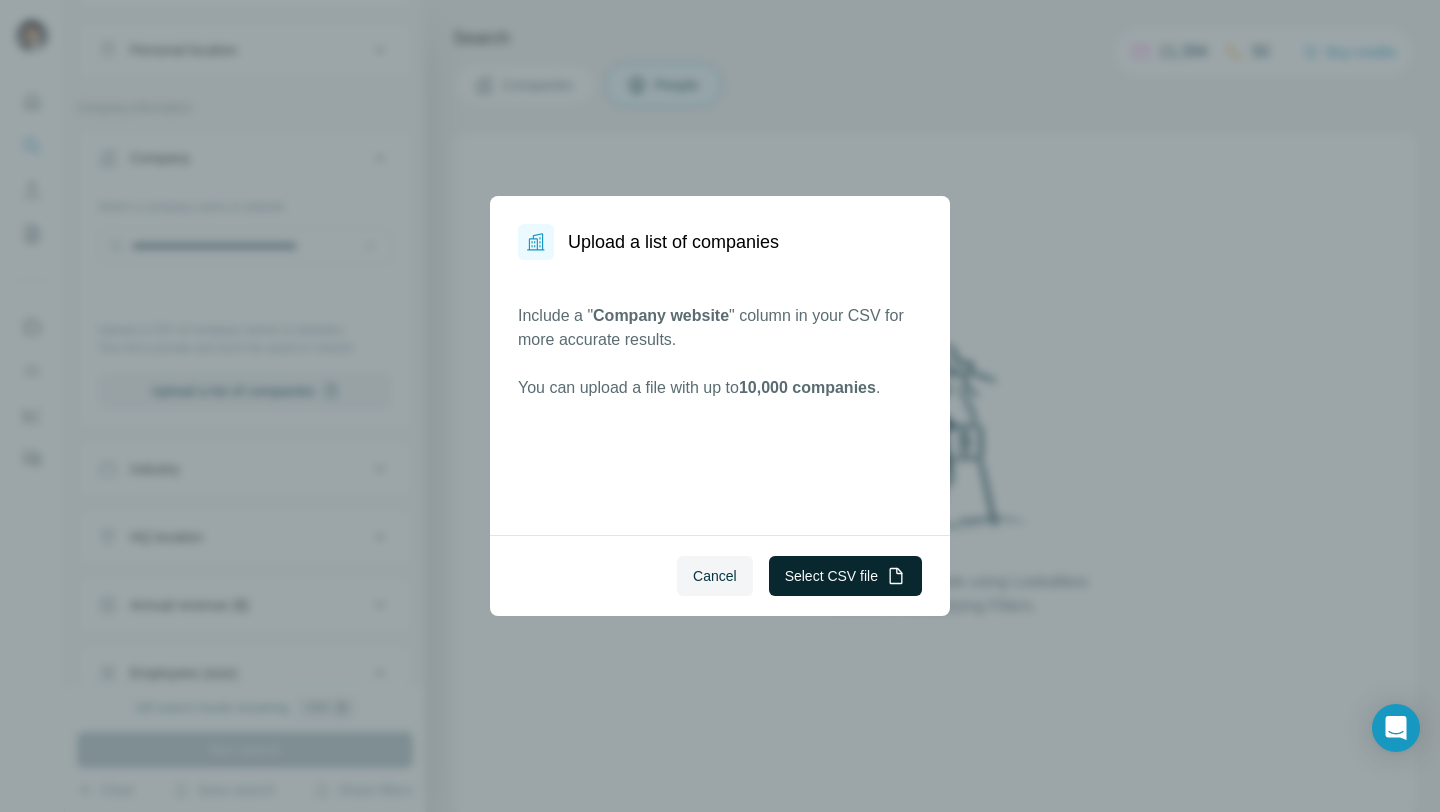 click on "Select CSV file" at bounding box center [845, 576] 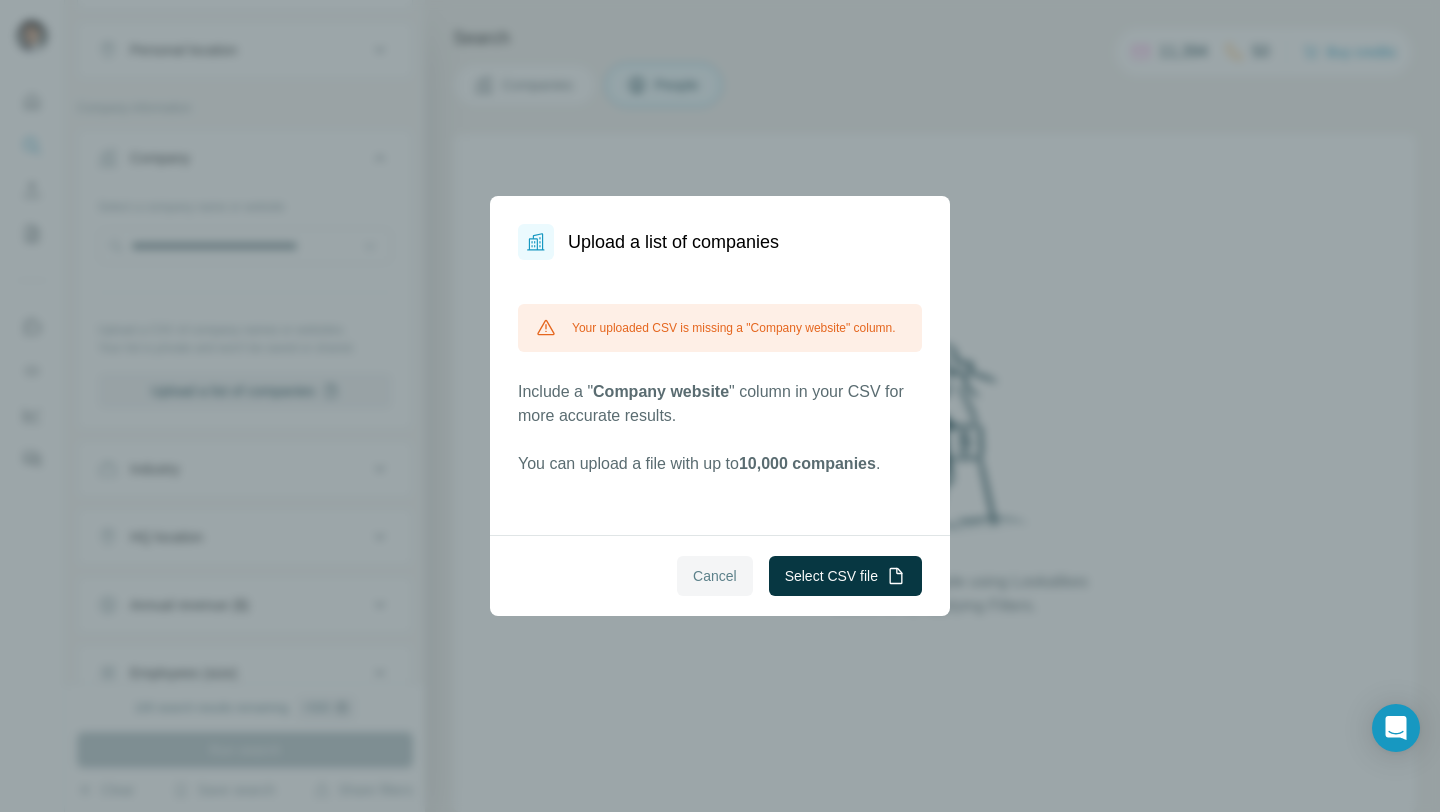 click on "Cancel" at bounding box center [715, 576] 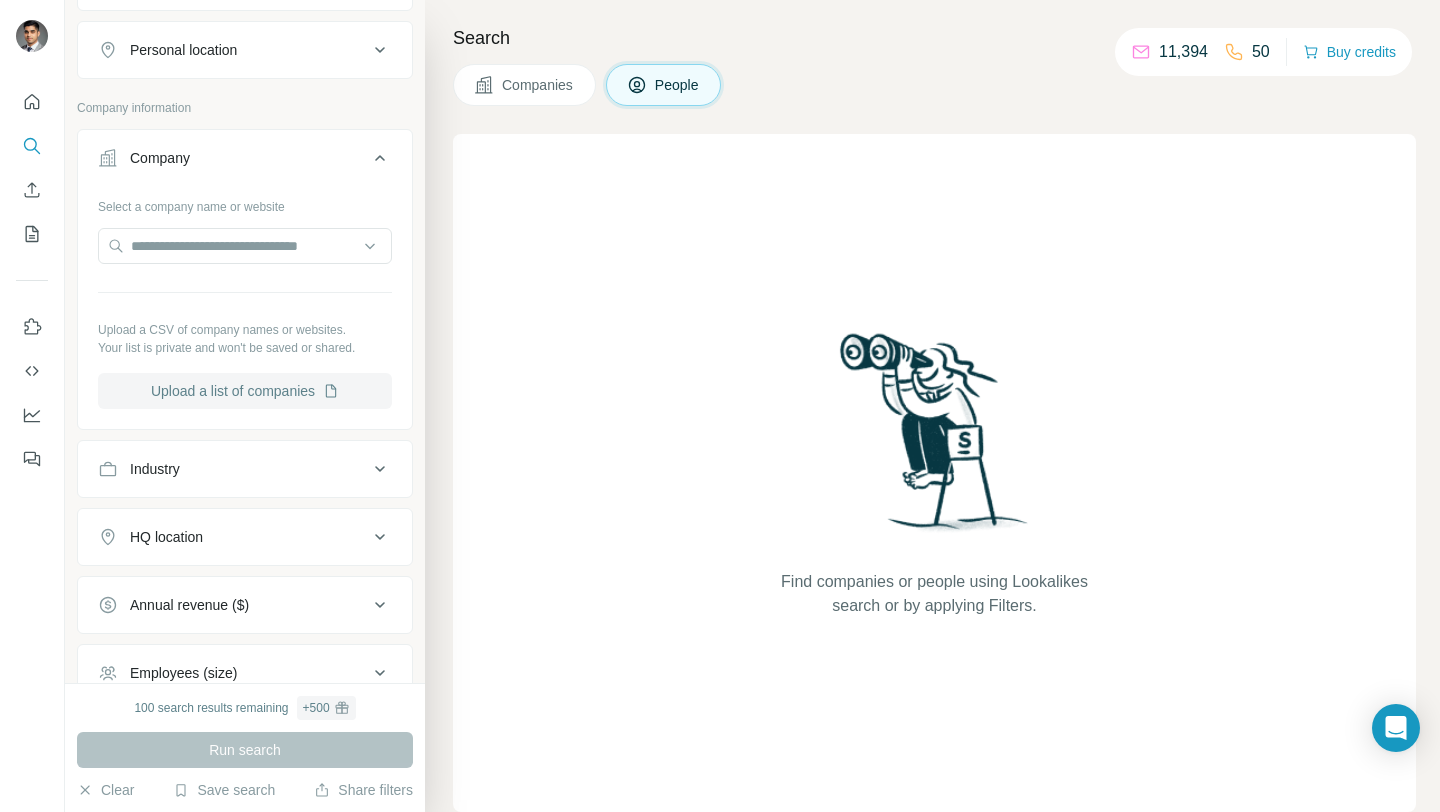 click on "Upload a list of companies" at bounding box center [245, 391] 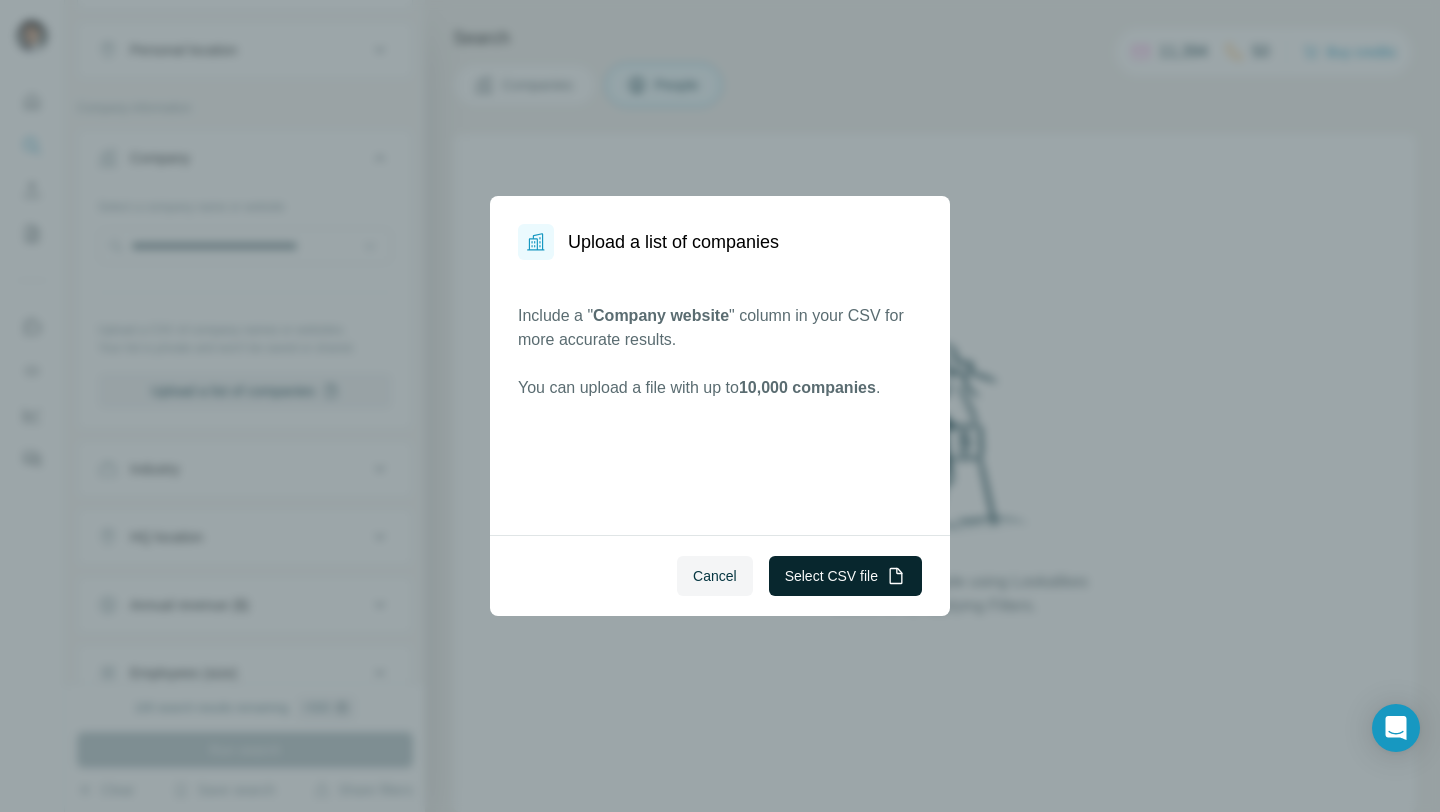 click on "Select CSV file" at bounding box center (845, 576) 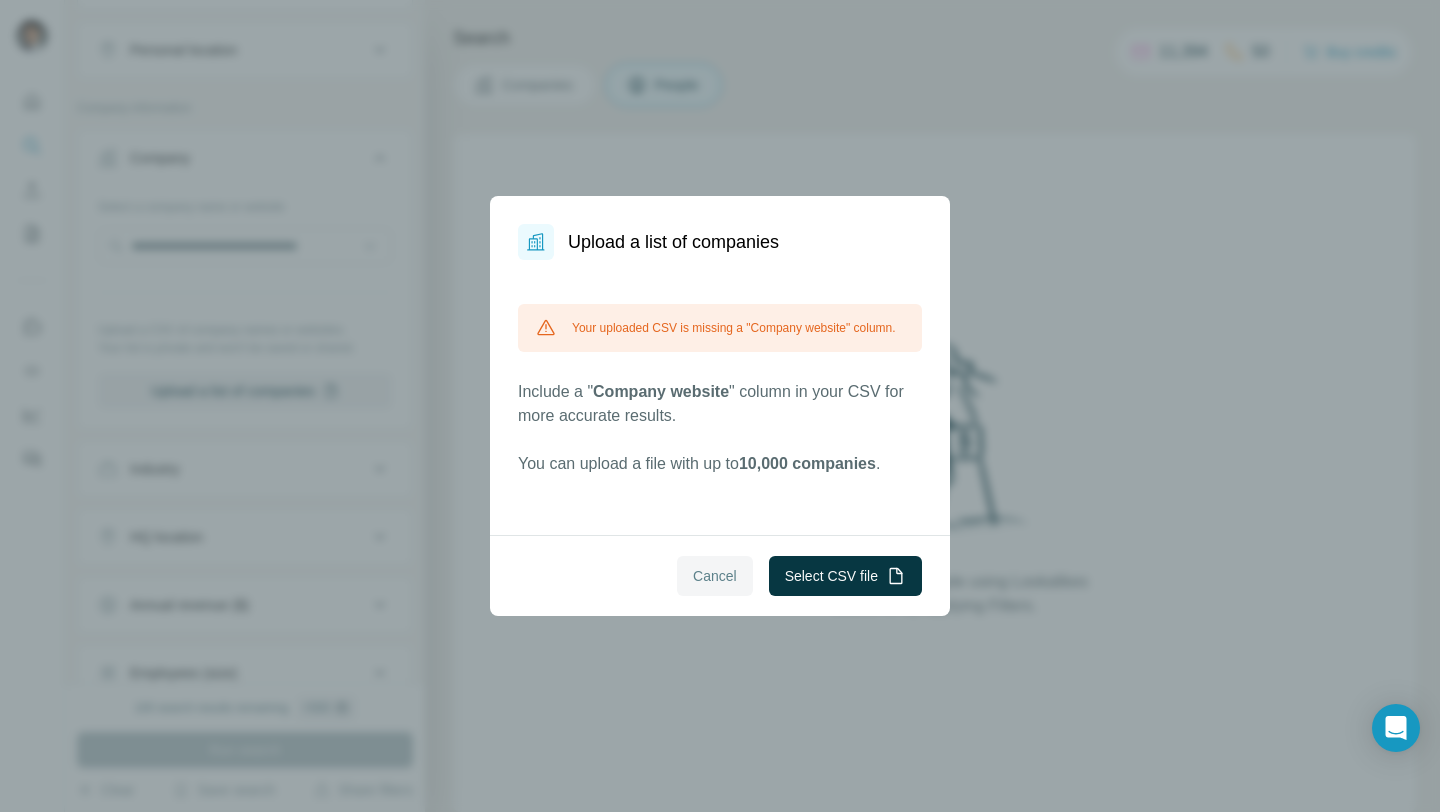 click on "Cancel" at bounding box center [715, 576] 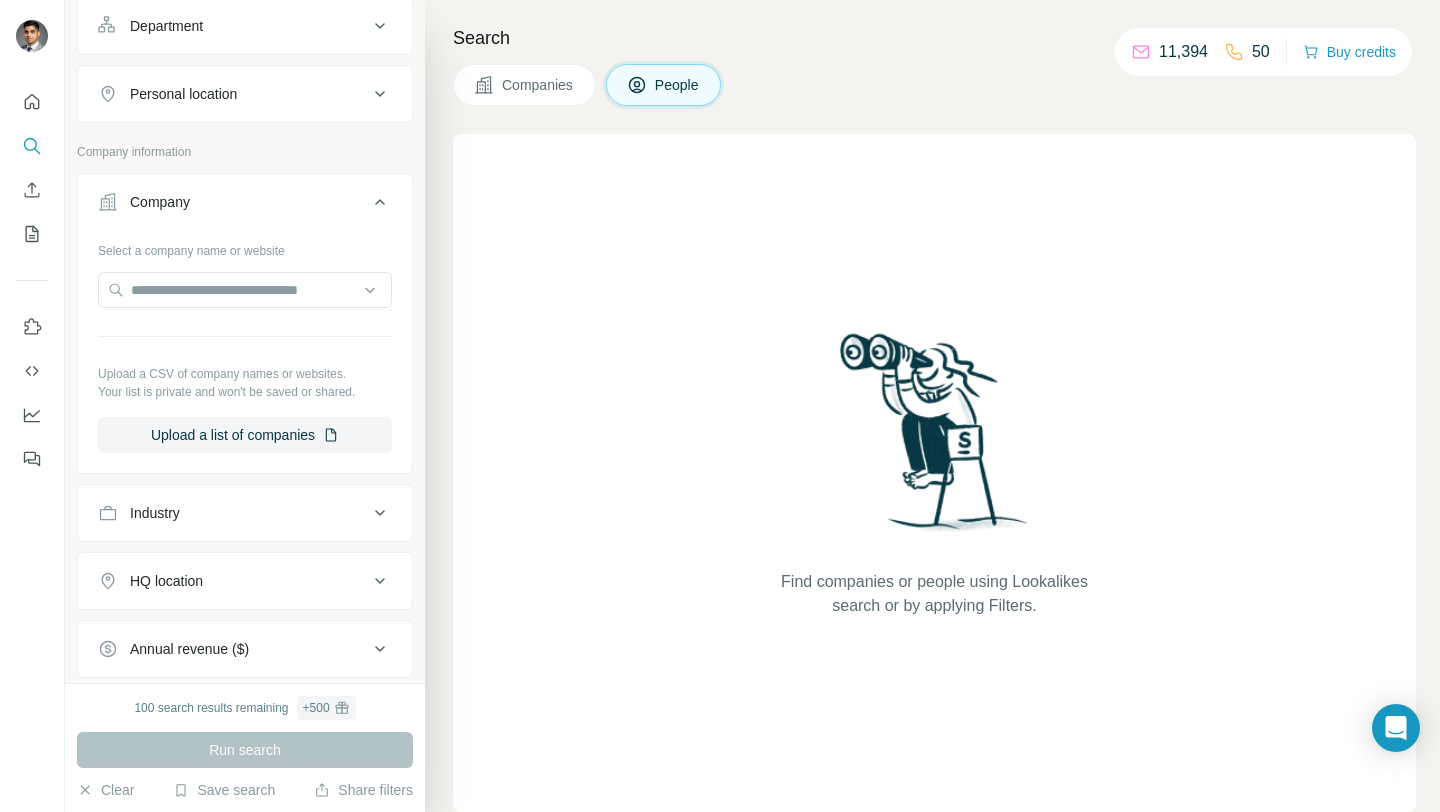 scroll, scrollTop: 304, scrollLeft: 0, axis: vertical 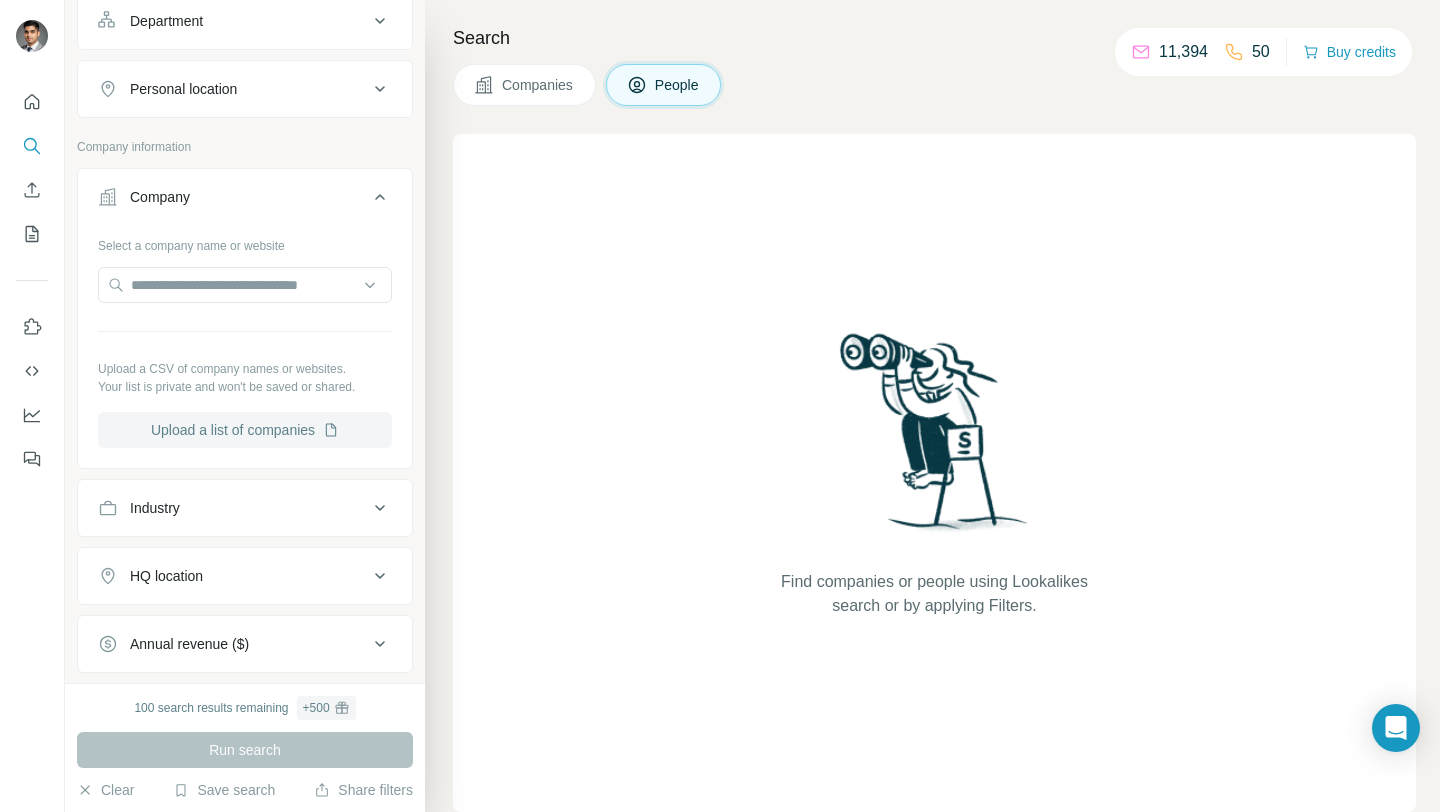 click on "Upload a list of companies" at bounding box center [245, 430] 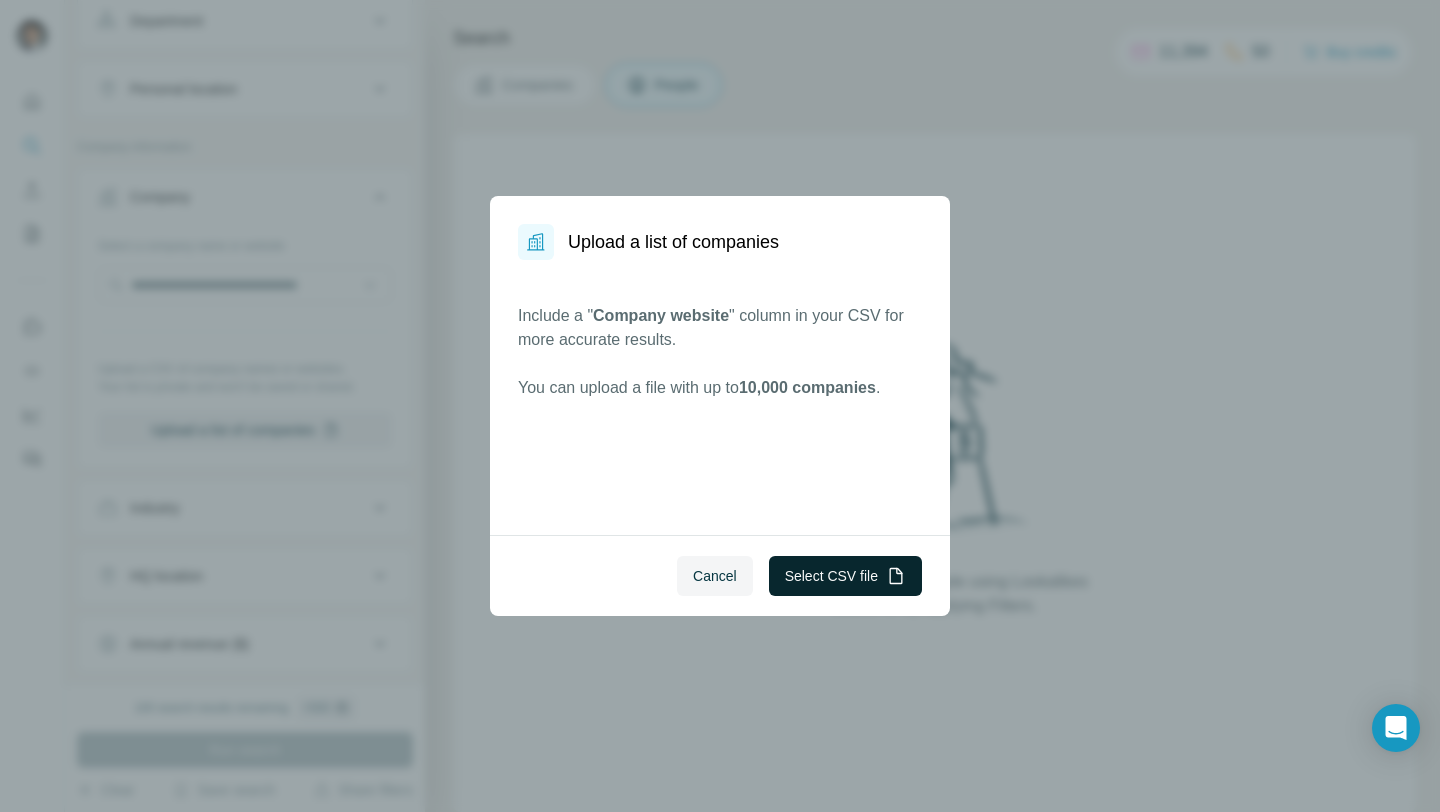 click on "Select CSV file" at bounding box center [845, 576] 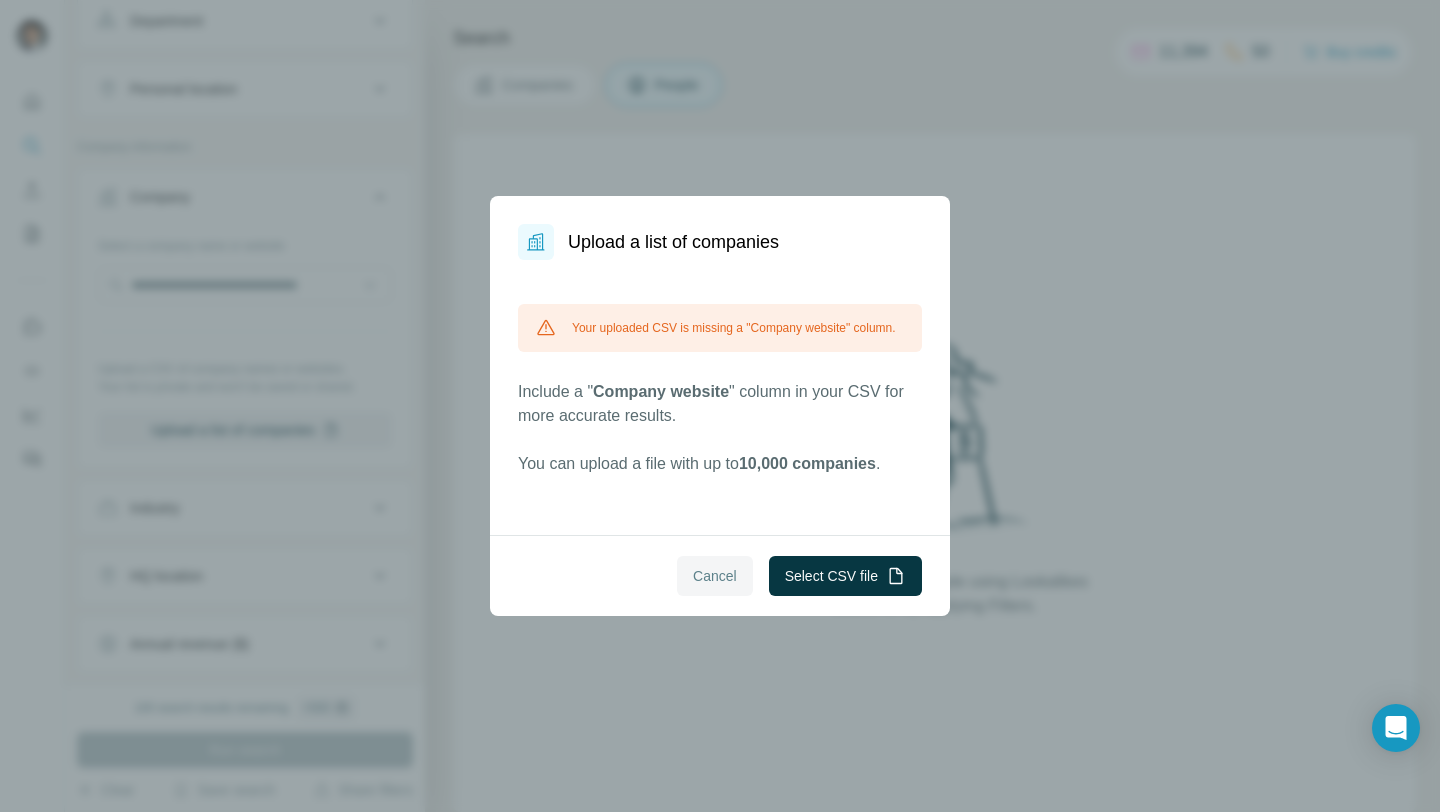 click on "Cancel" at bounding box center [715, 576] 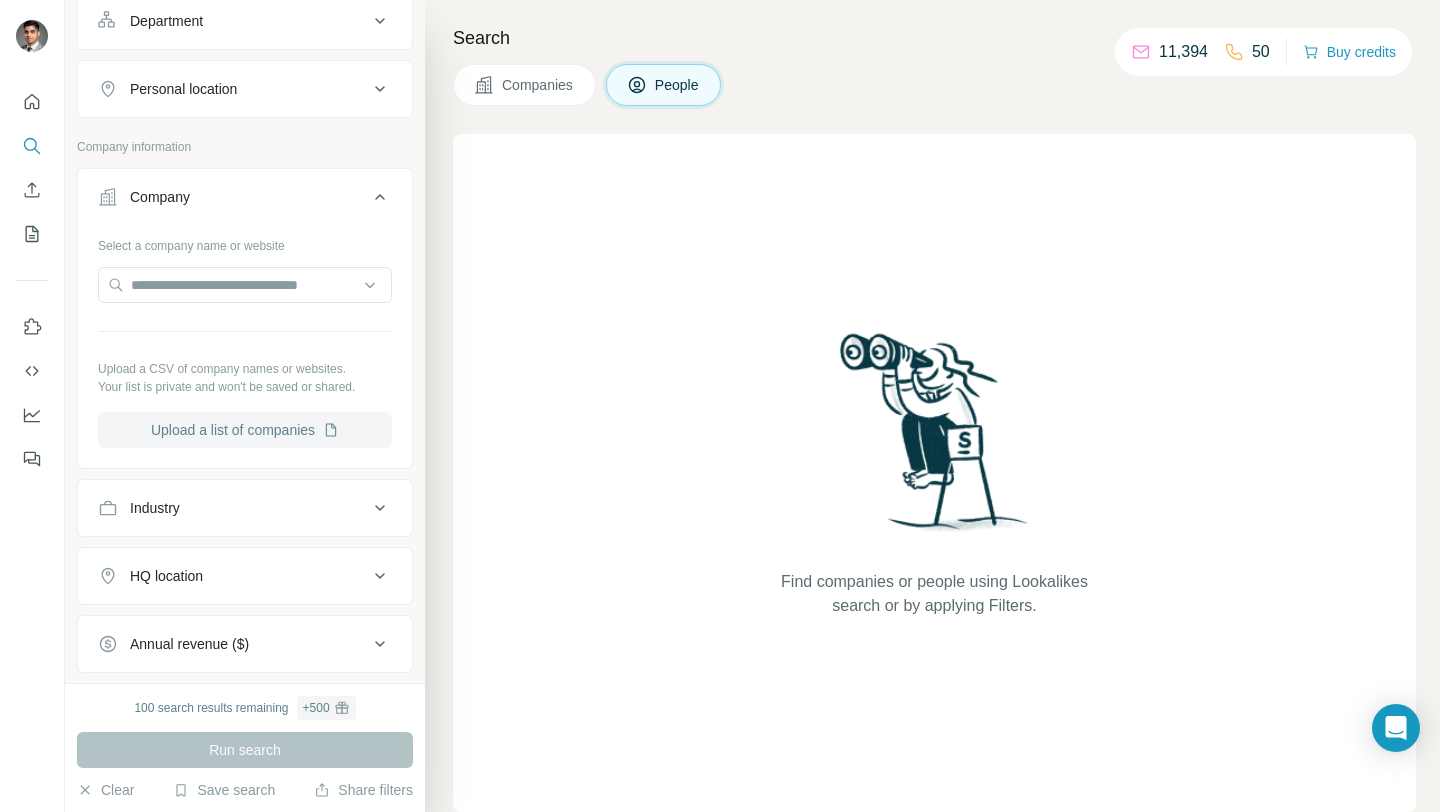 click on "Upload a list of companies" at bounding box center (245, 430) 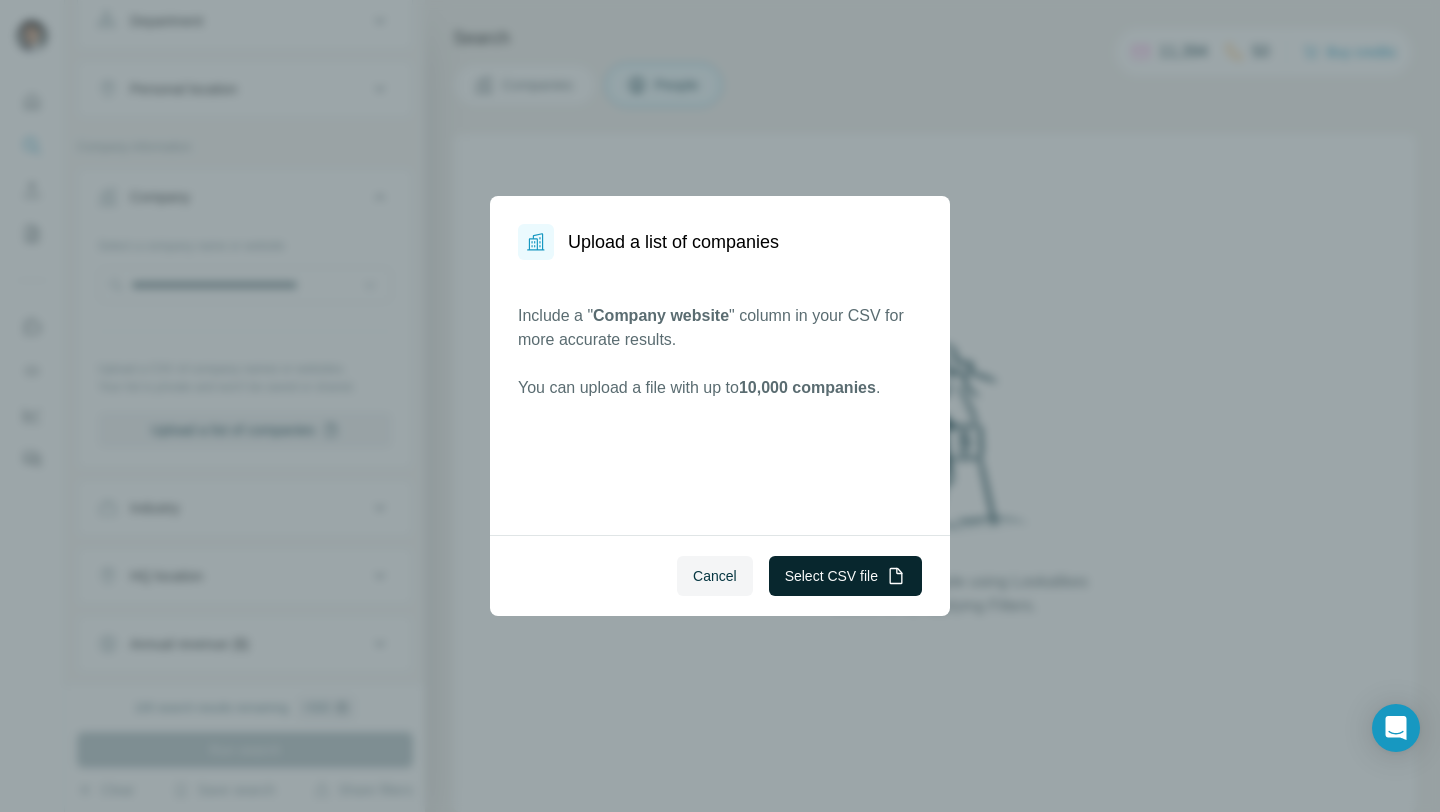 click on "Select CSV file" at bounding box center [845, 576] 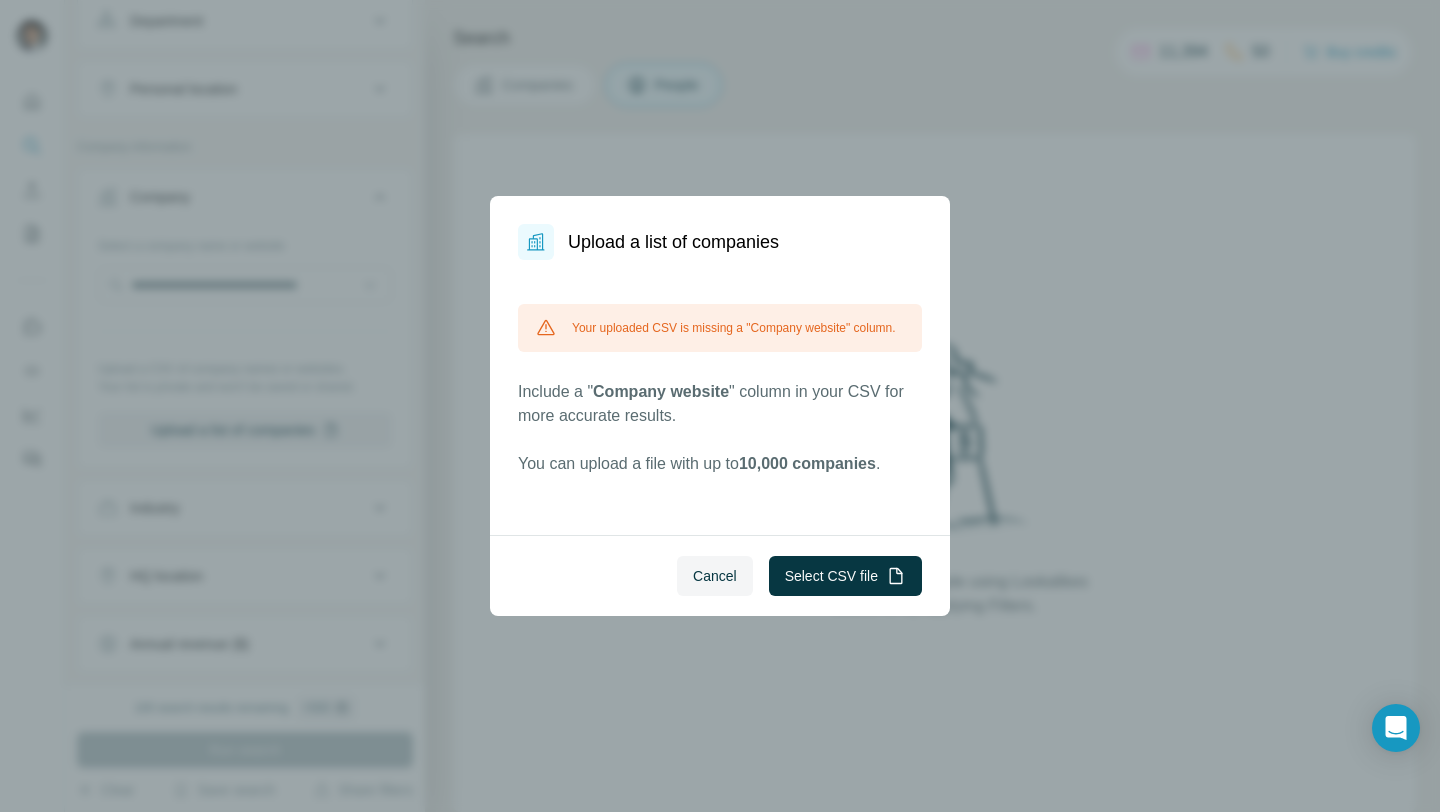 type 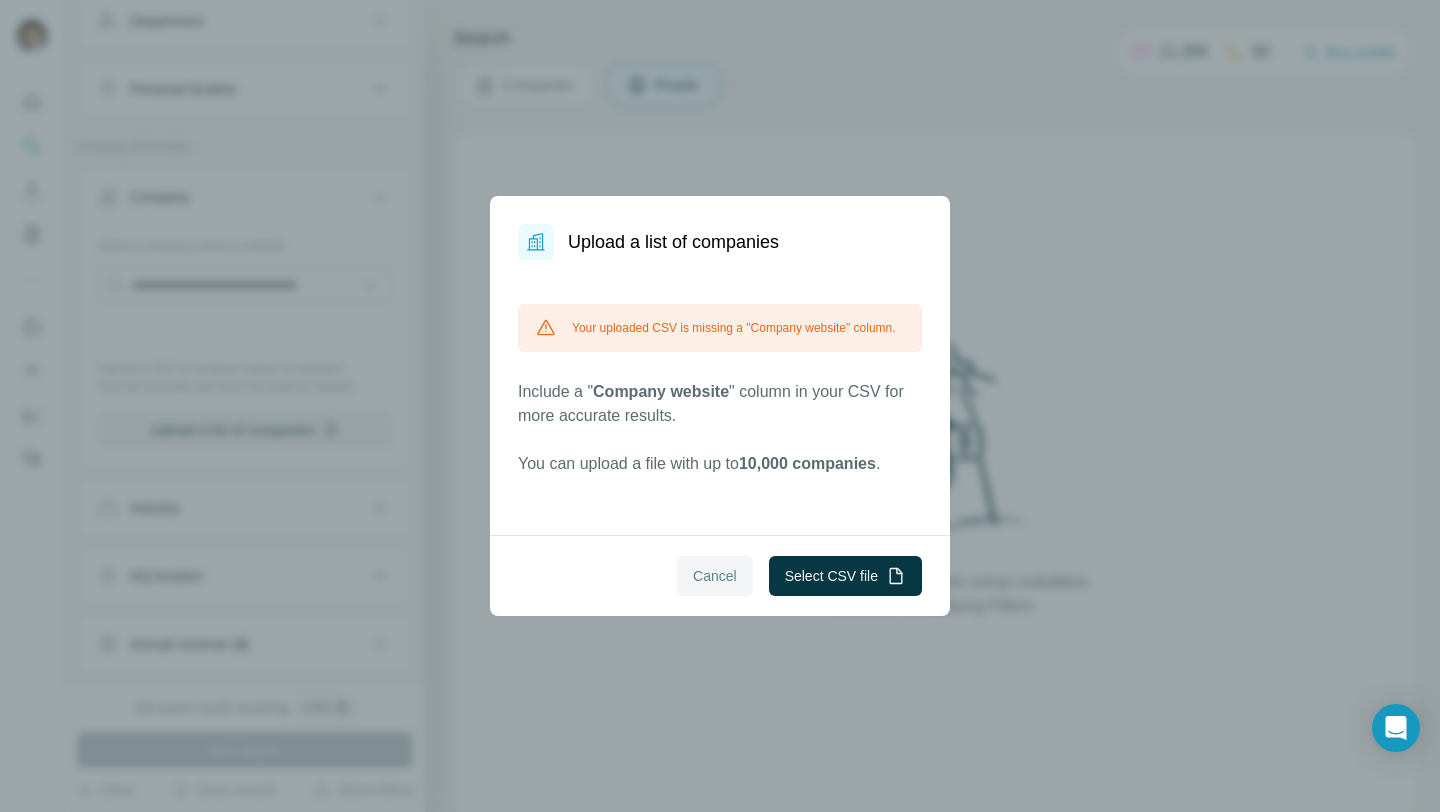 click on "Cancel" at bounding box center (715, 576) 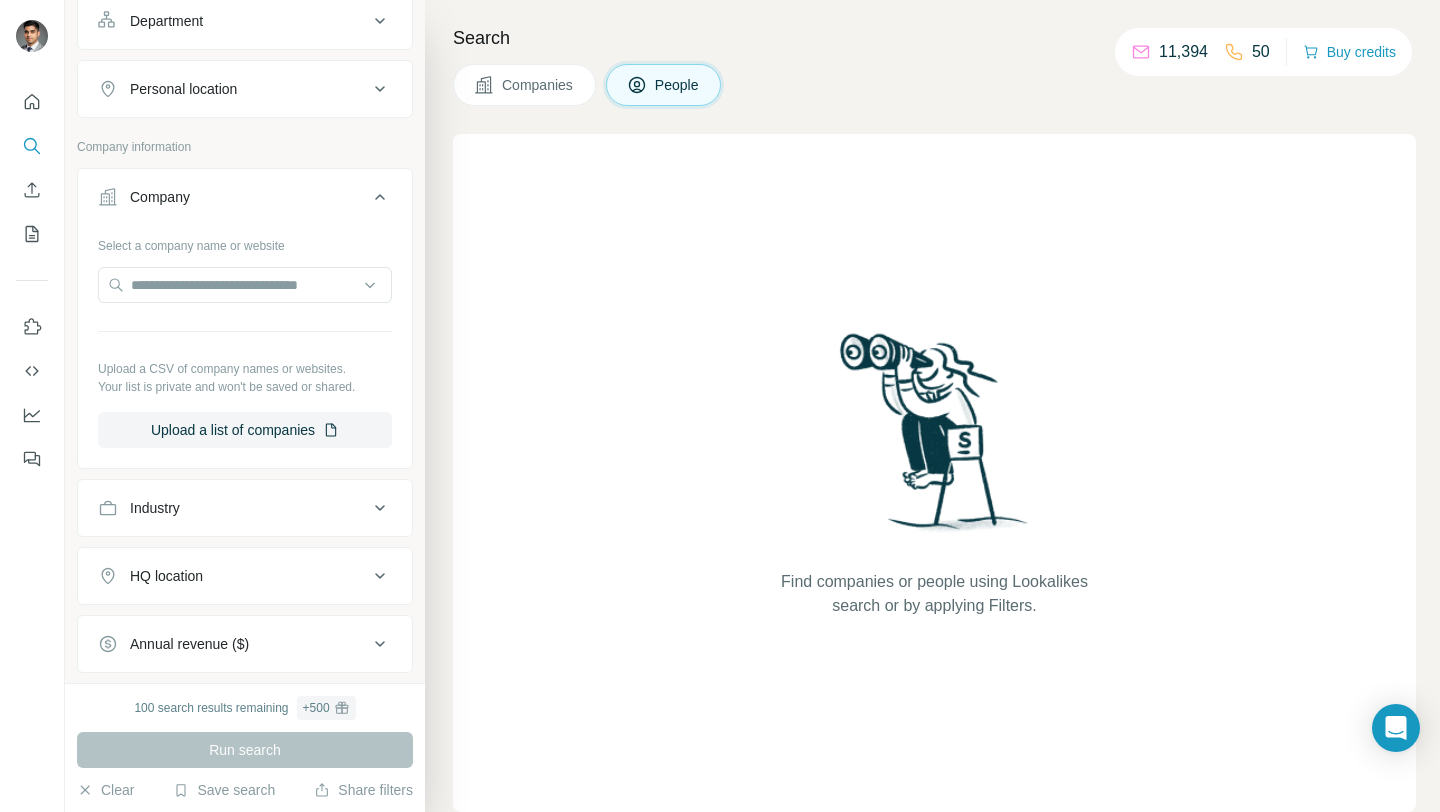 click on "Find companies or people using Lookalikes search or by applying Filters." at bounding box center [934, 473] 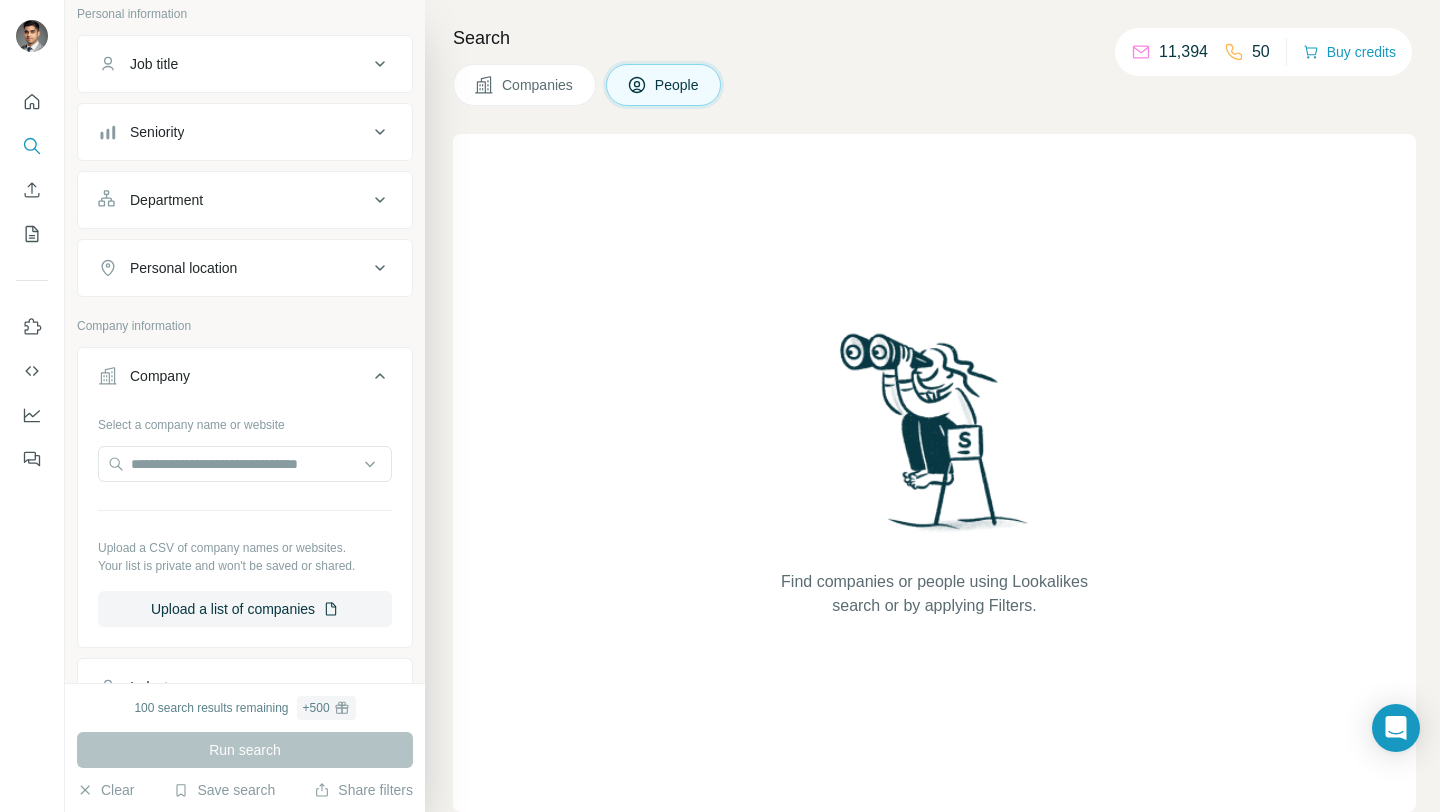 scroll, scrollTop: 130, scrollLeft: 0, axis: vertical 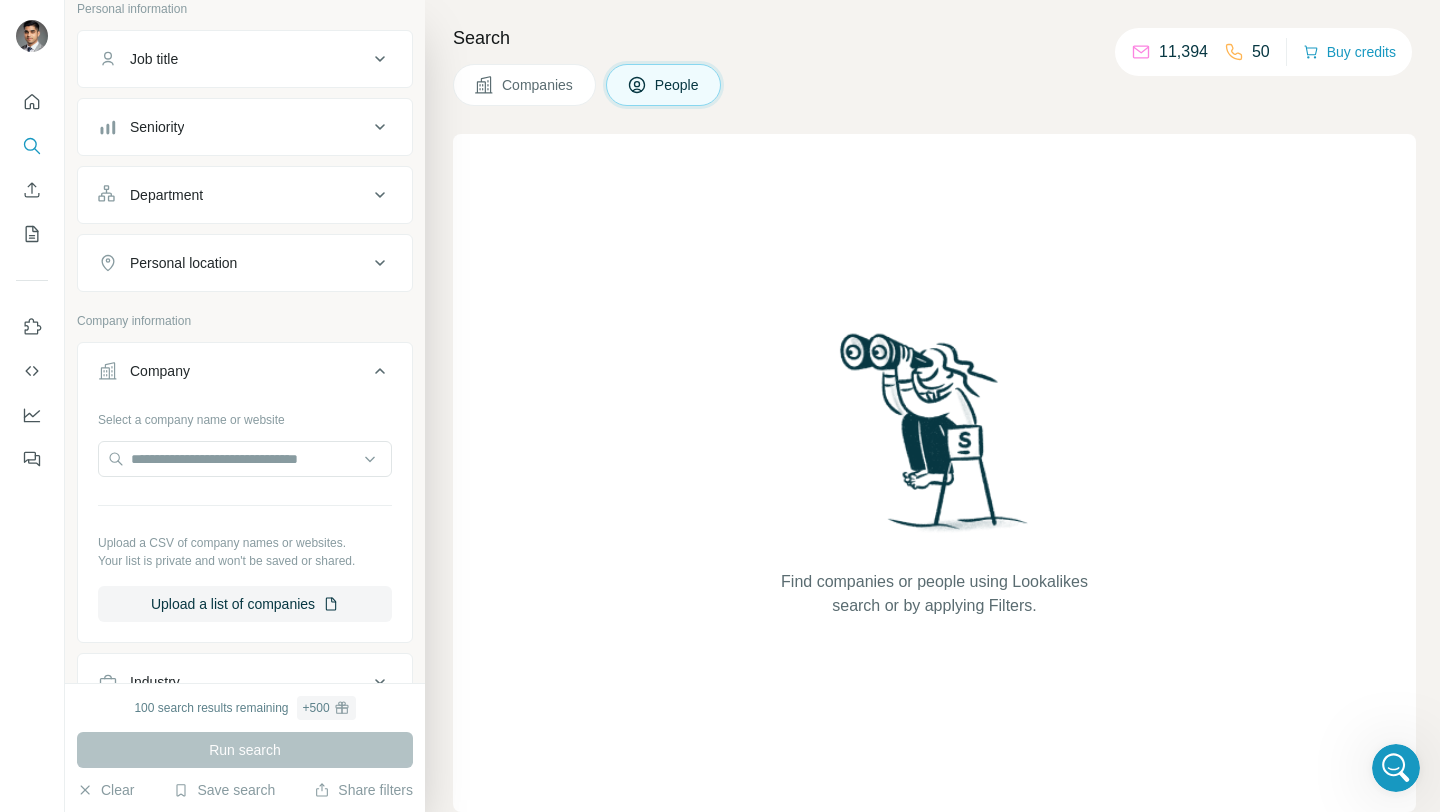 click on "Find companies or people using Lookalikes search or by applying Filters." at bounding box center (934, 473) 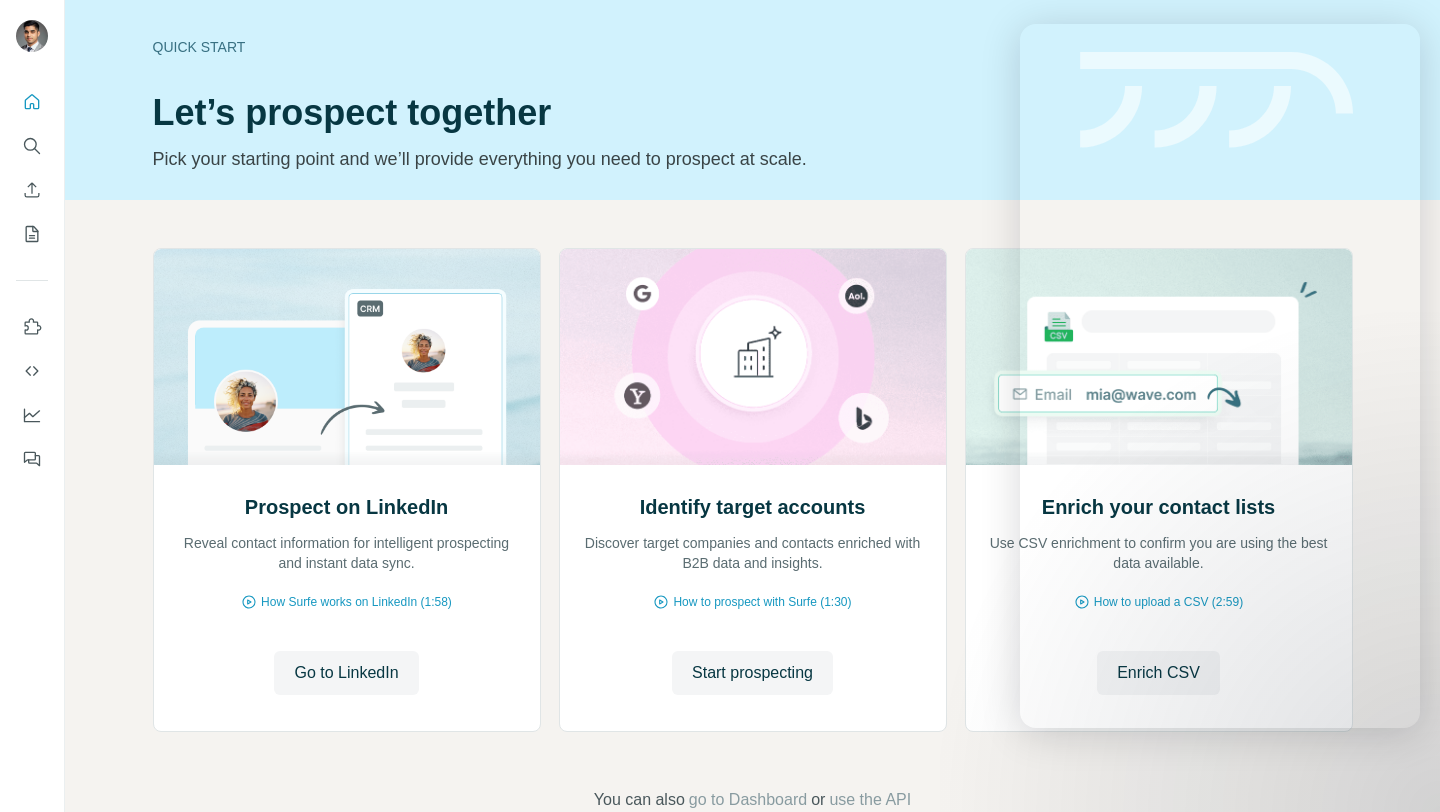 scroll, scrollTop: 0, scrollLeft: 0, axis: both 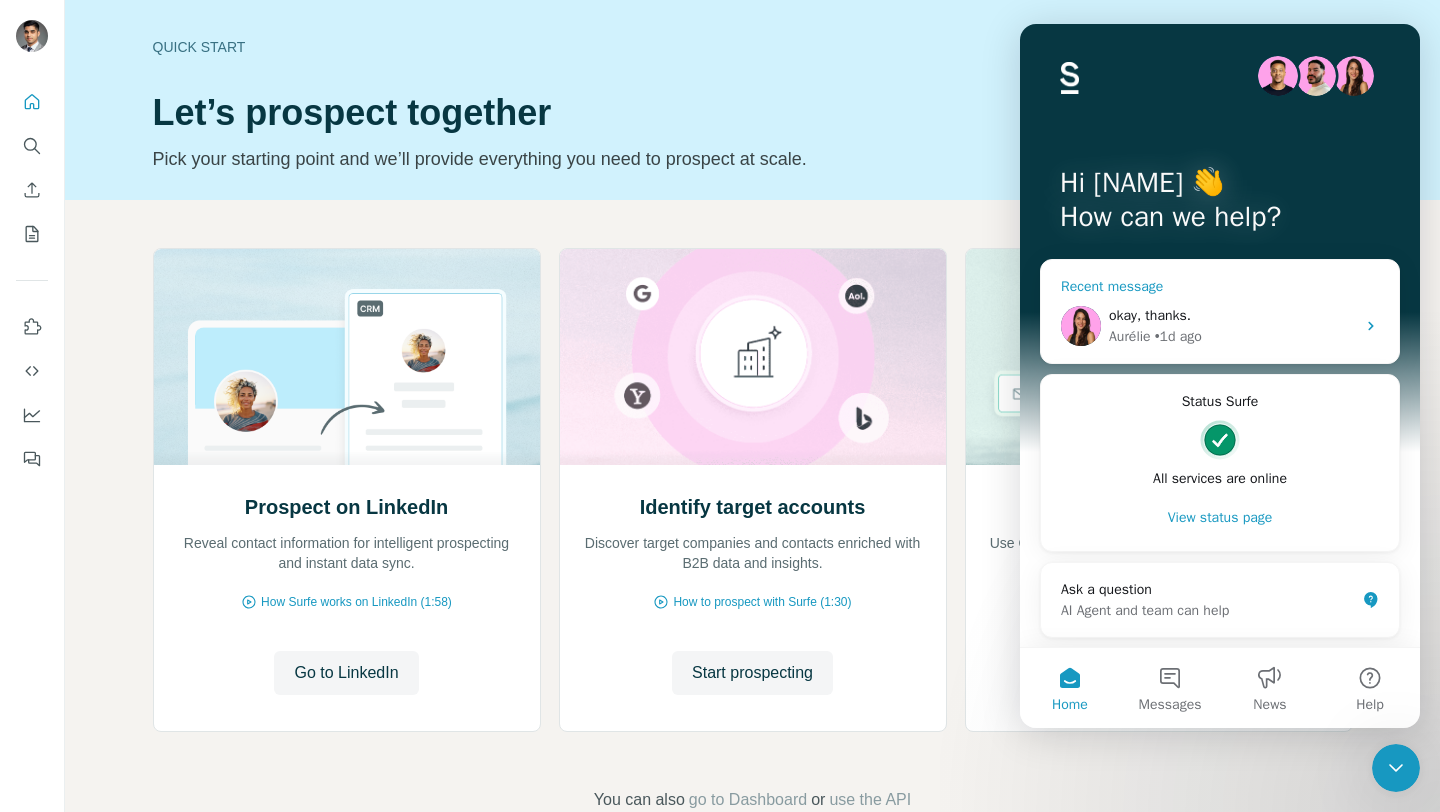 click on "[NAME] • 1d ago" at bounding box center [1232, 336] 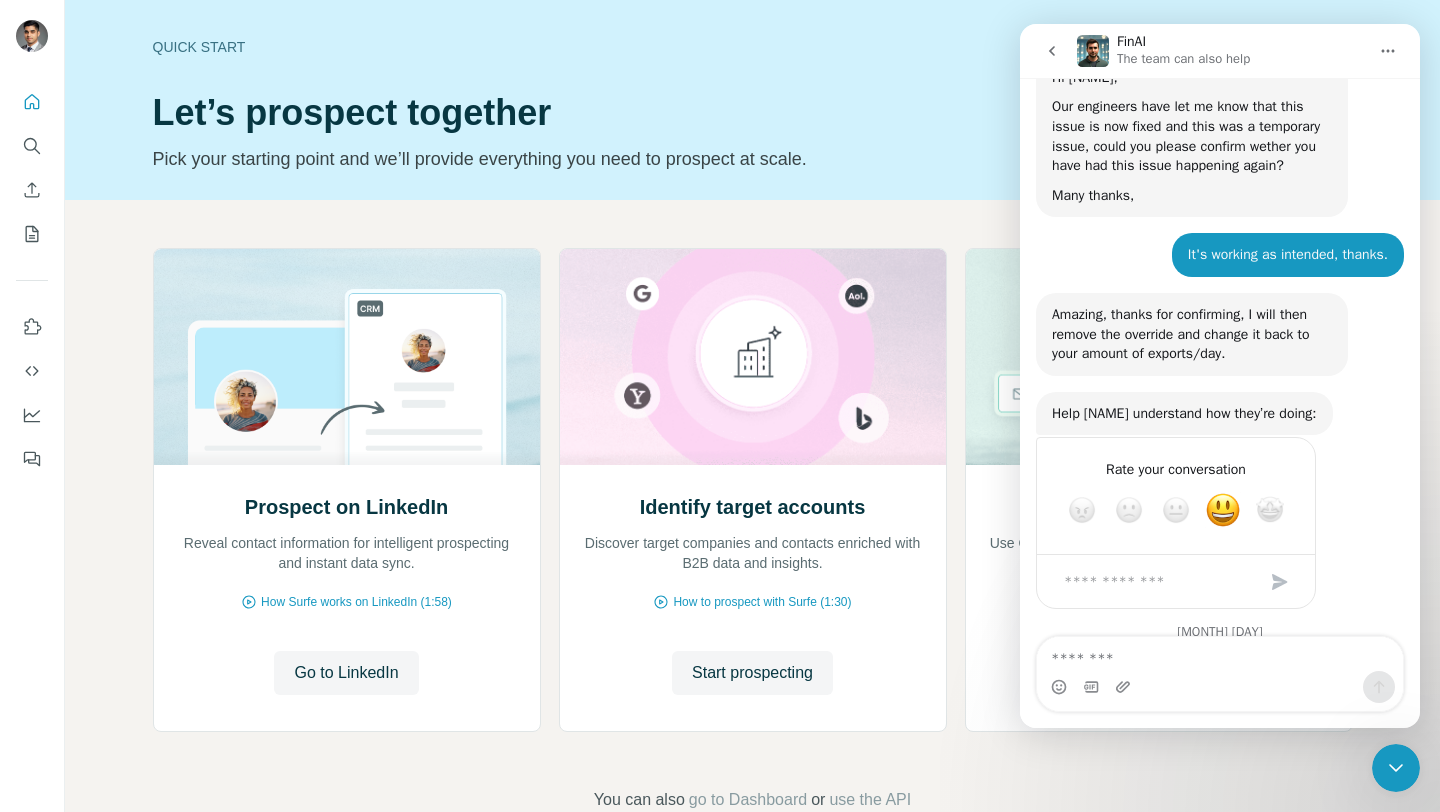 scroll, scrollTop: 11134, scrollLeft: 0, axis: vertical 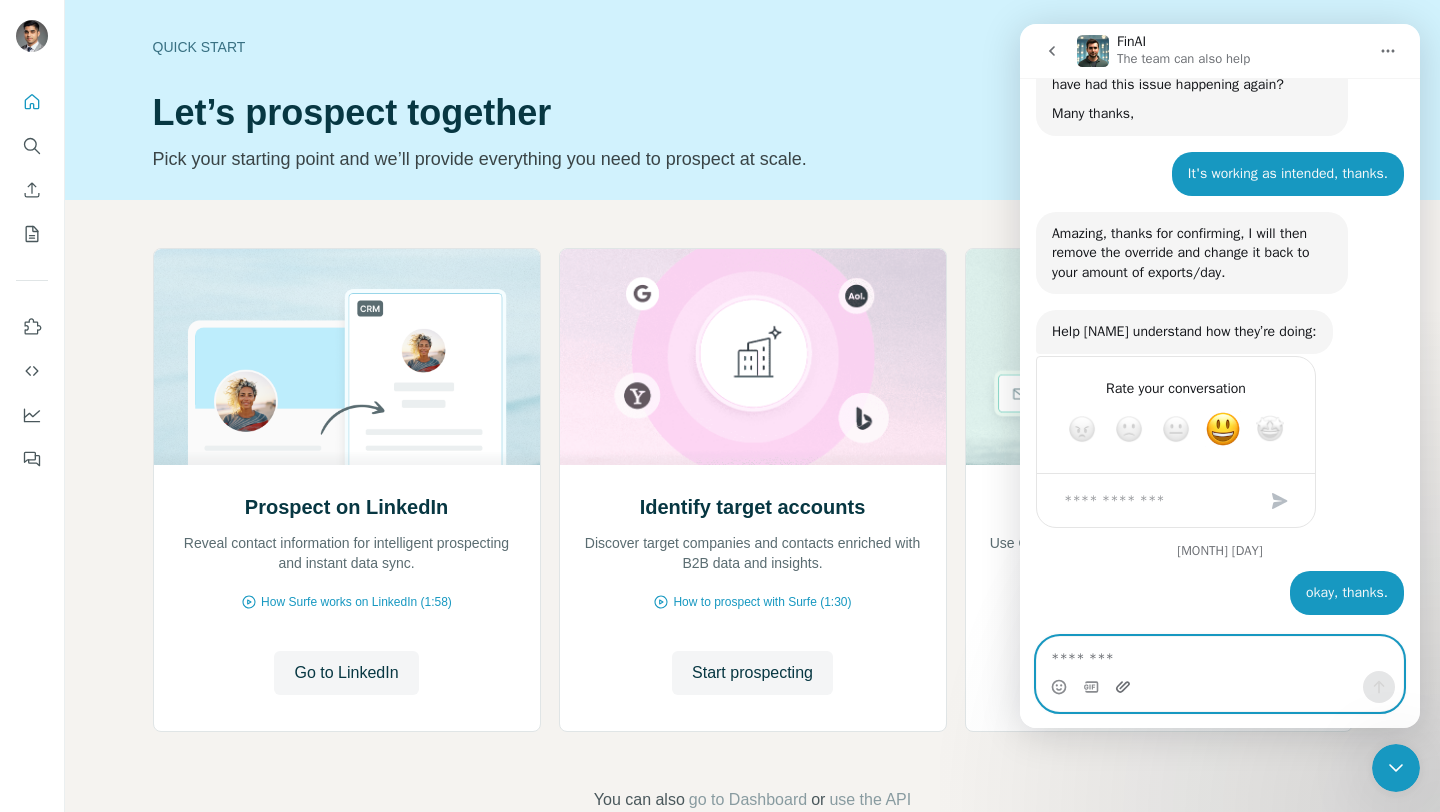 click 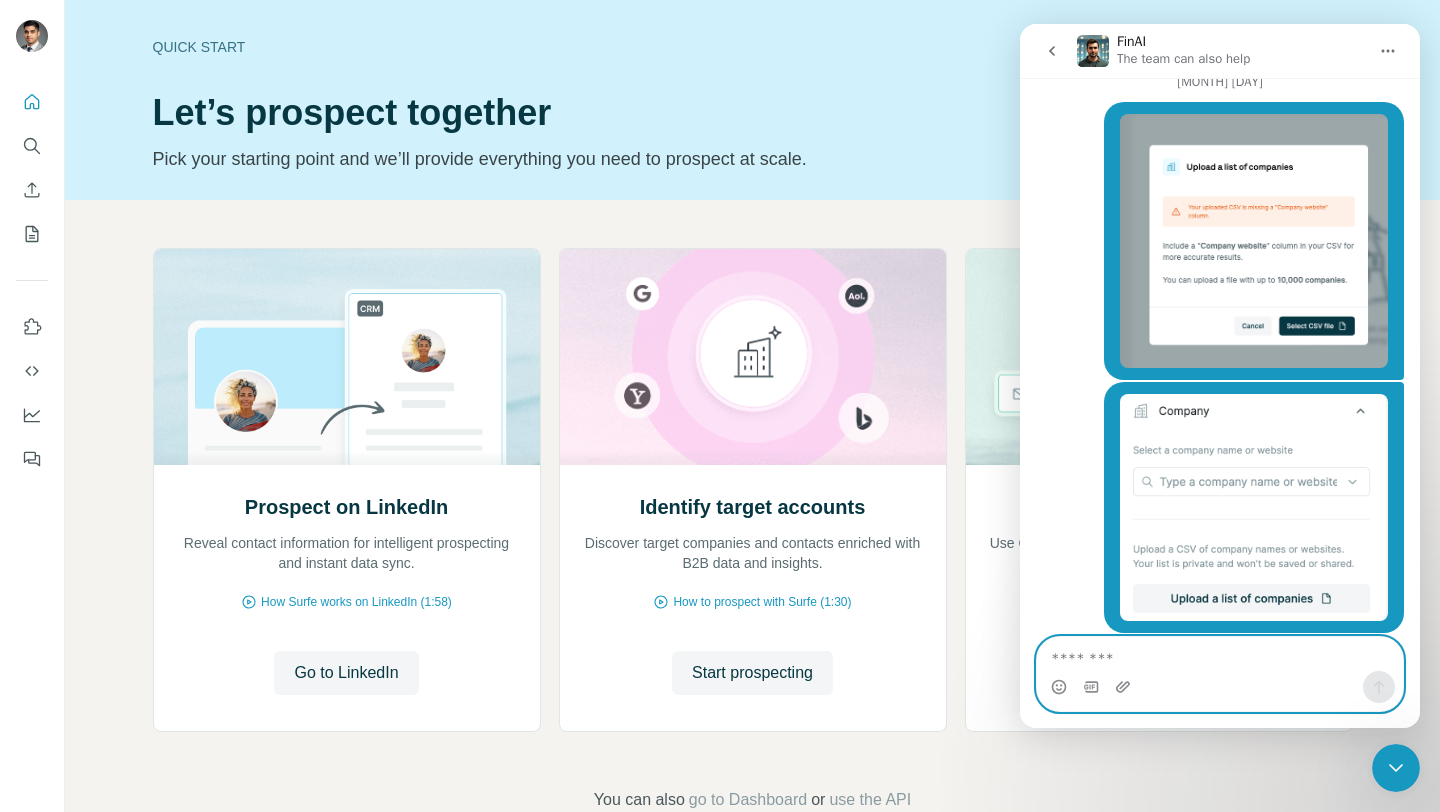 scroll, scrollTop: 11708, scrollLeft: 0, axis: vertical 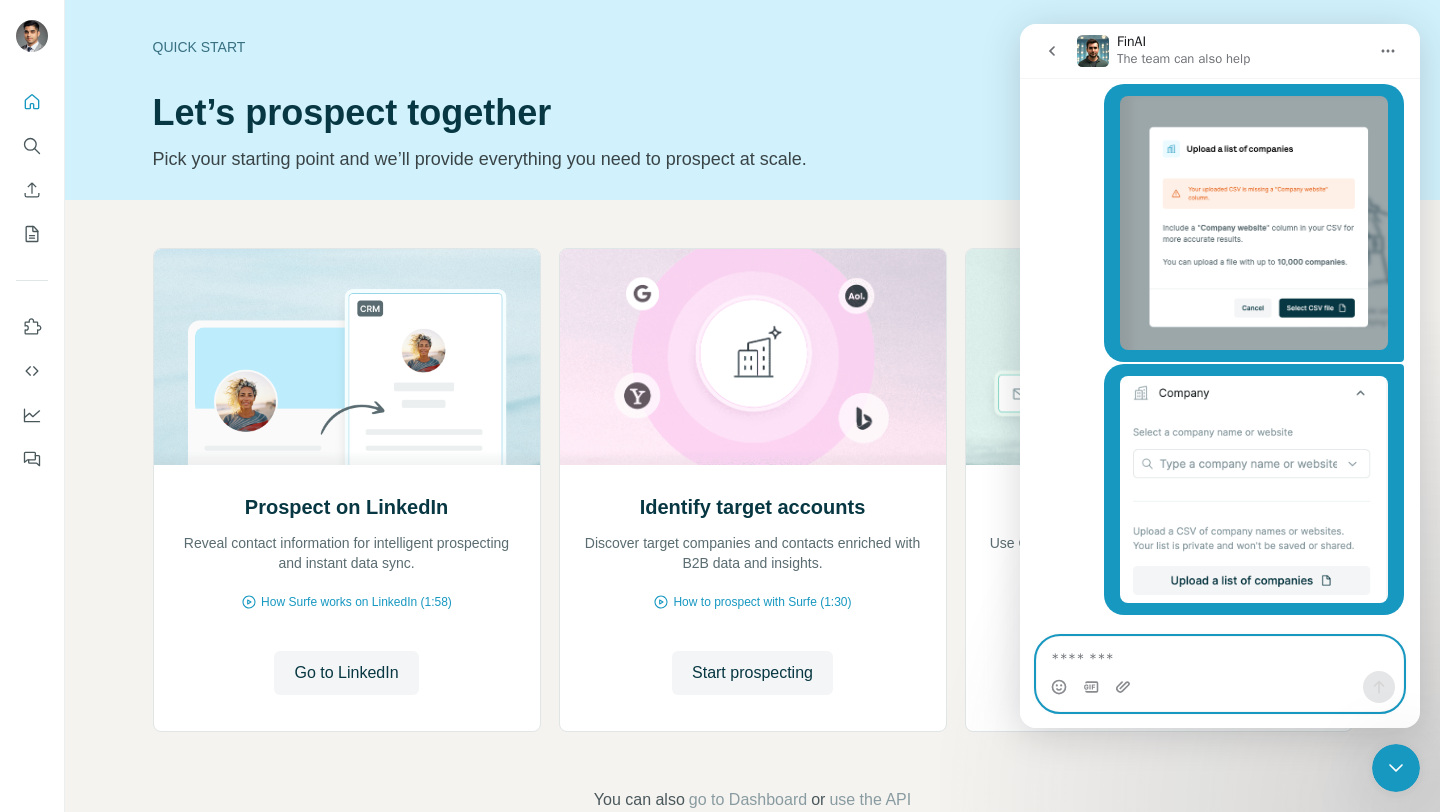 click at bounding box center (1220, 654) 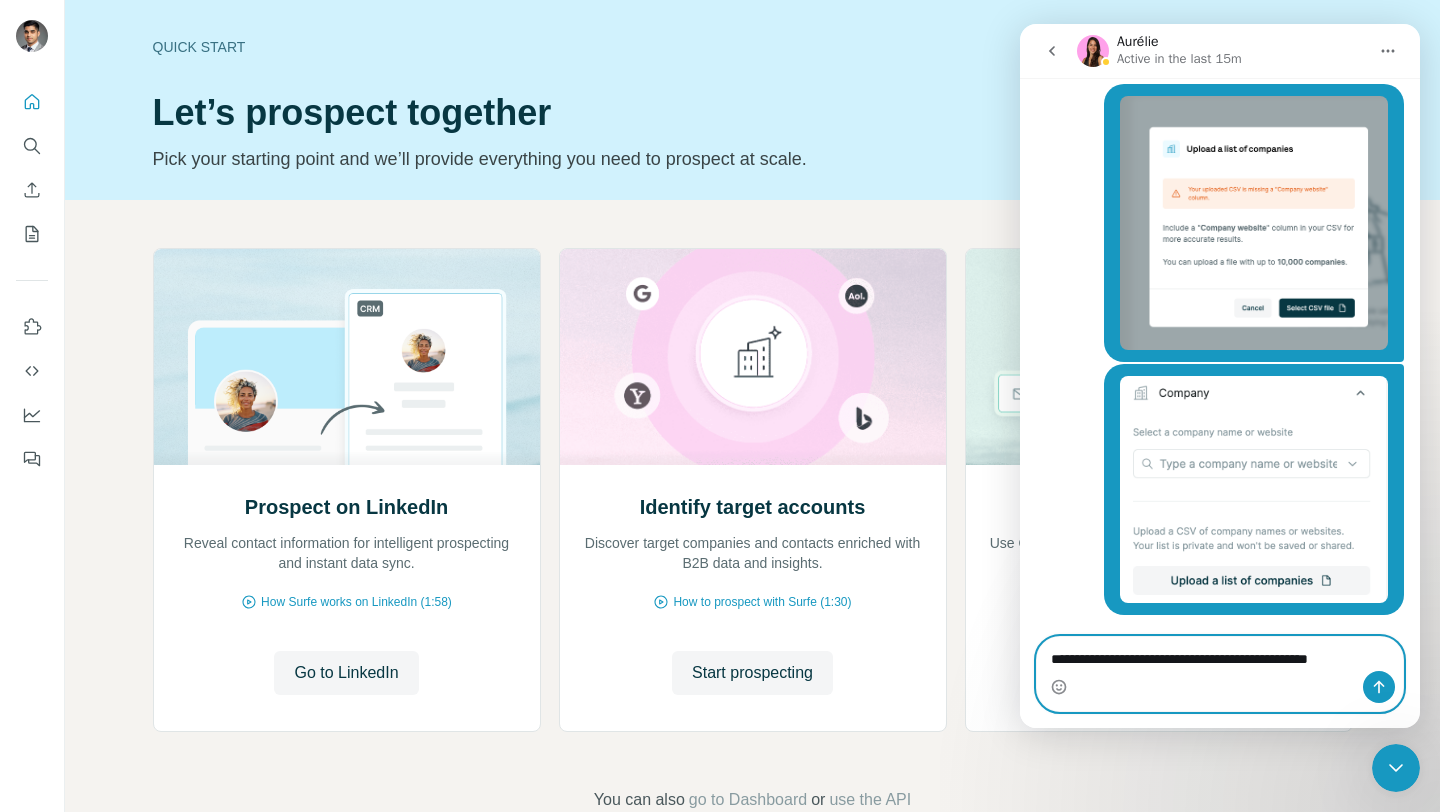scroll, scrollTop: 11728, scrollLeft: 0, axis: vertical 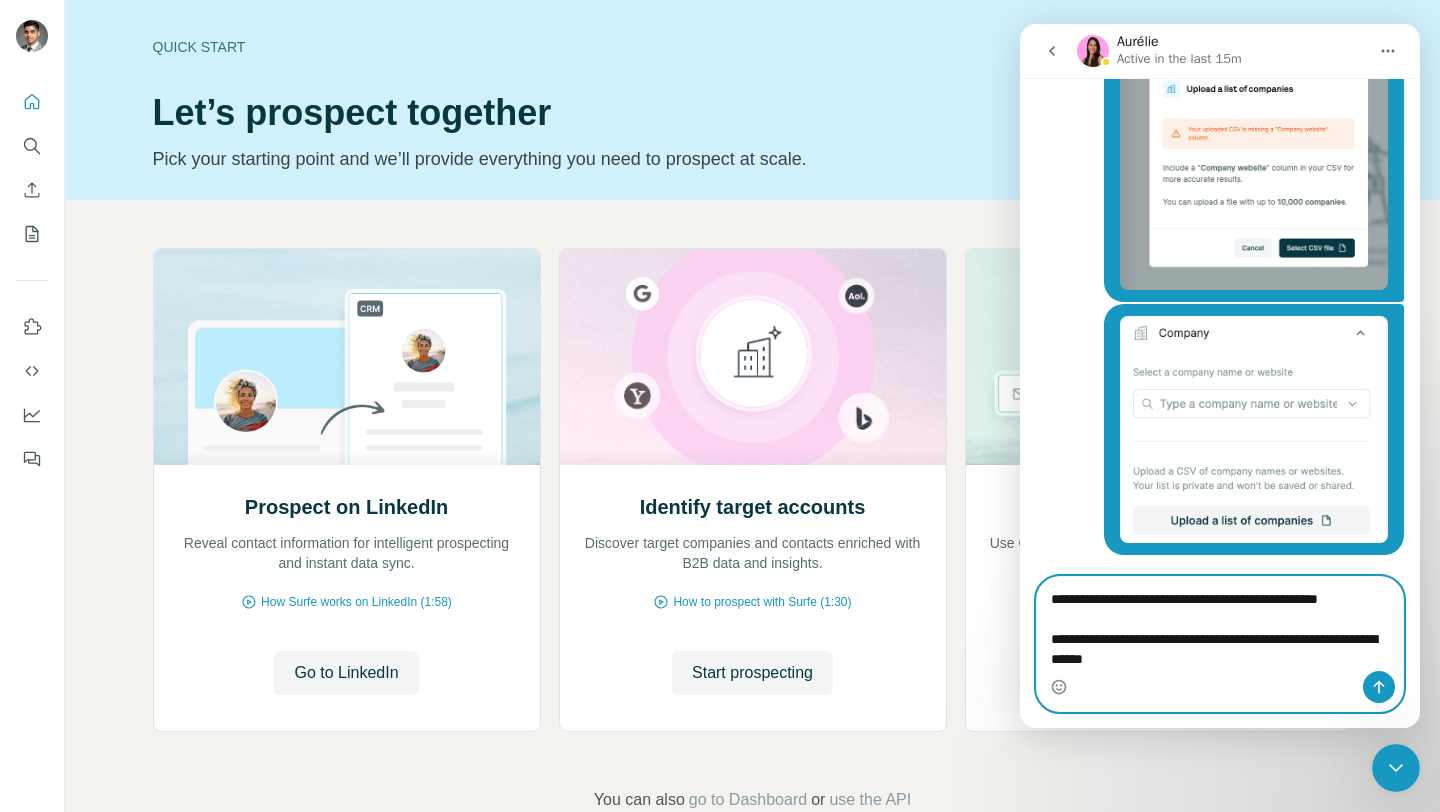 click on "**********" at bounding box center [1220, 634] 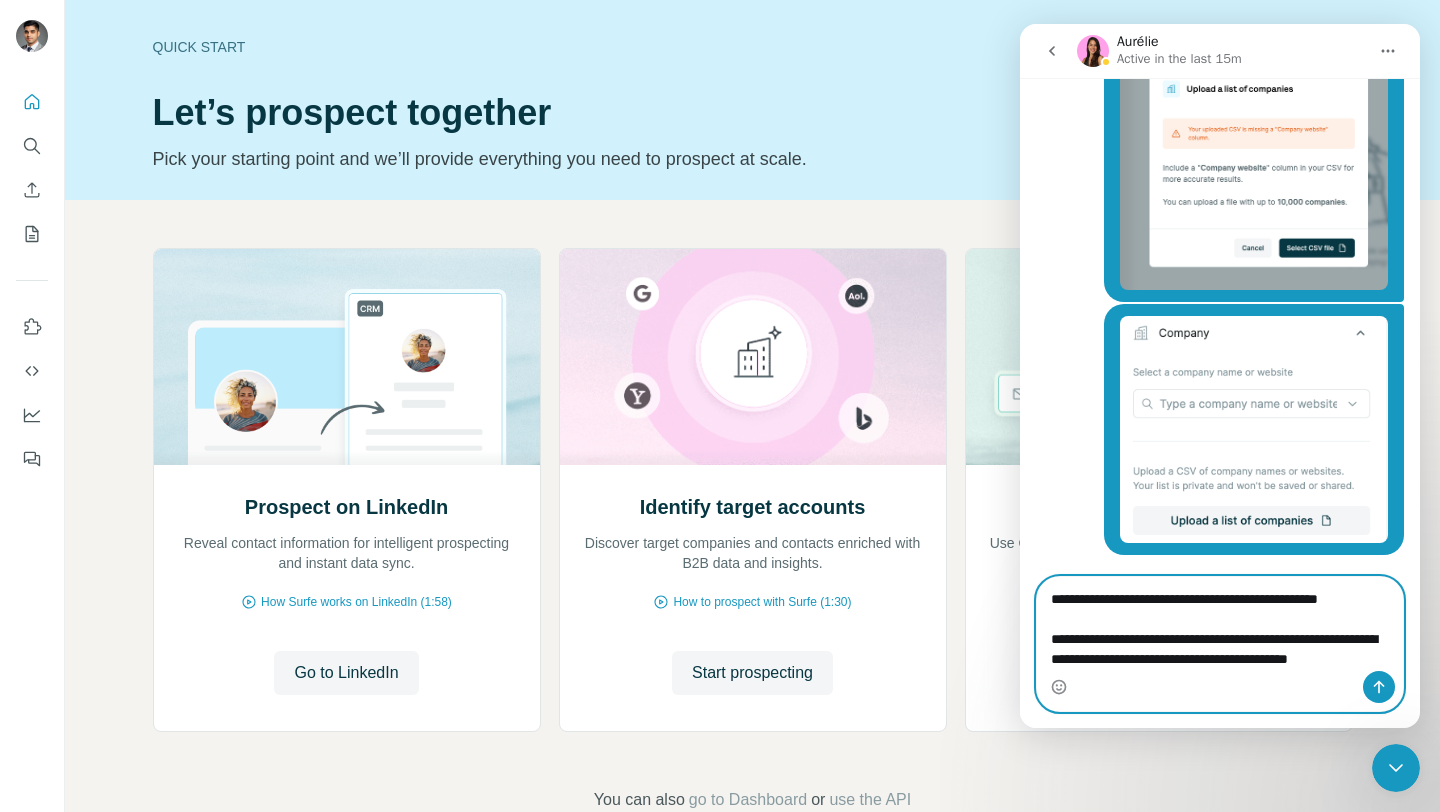 scroll, scrollTop: 11808, scrollLeft: 0, axis: vertical 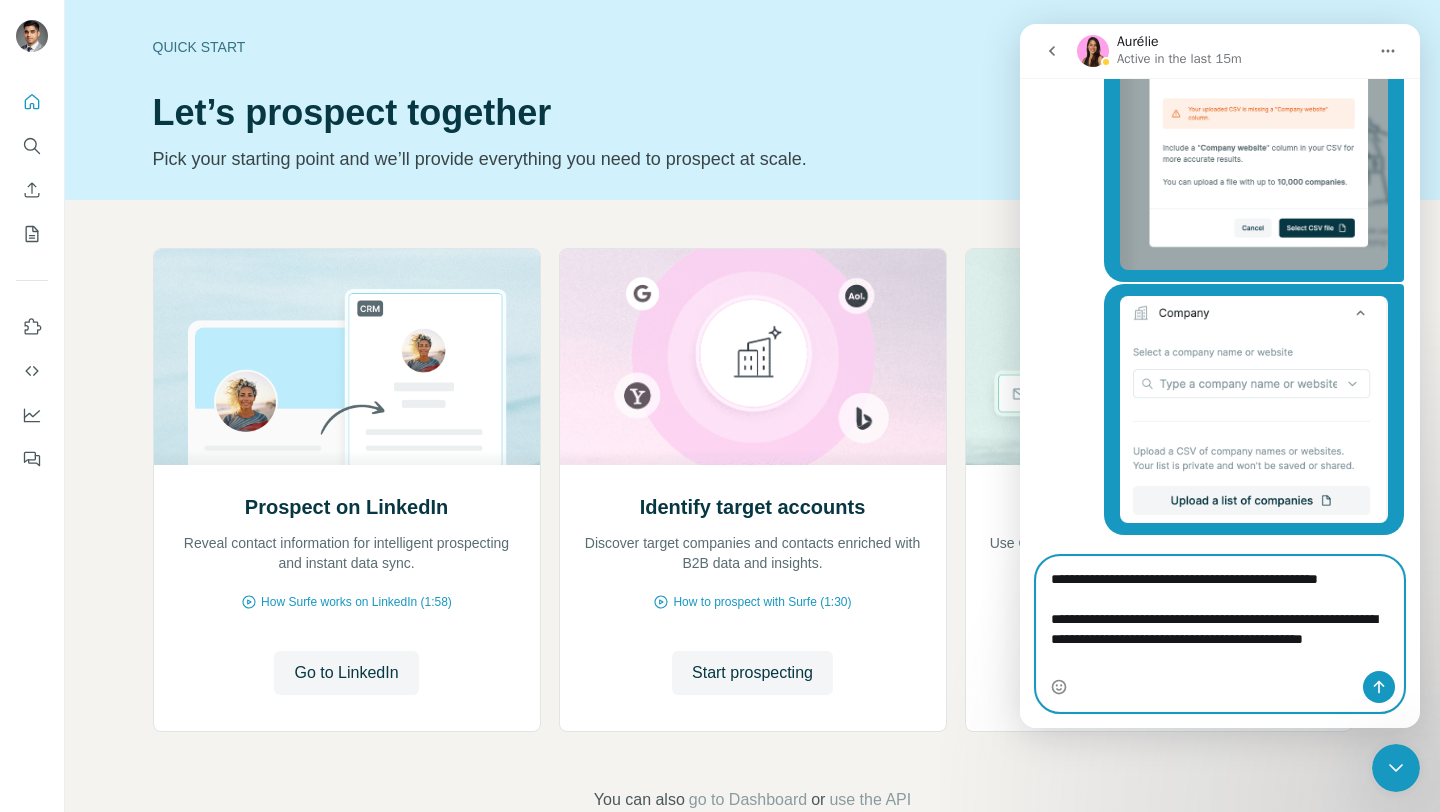type on "**********" 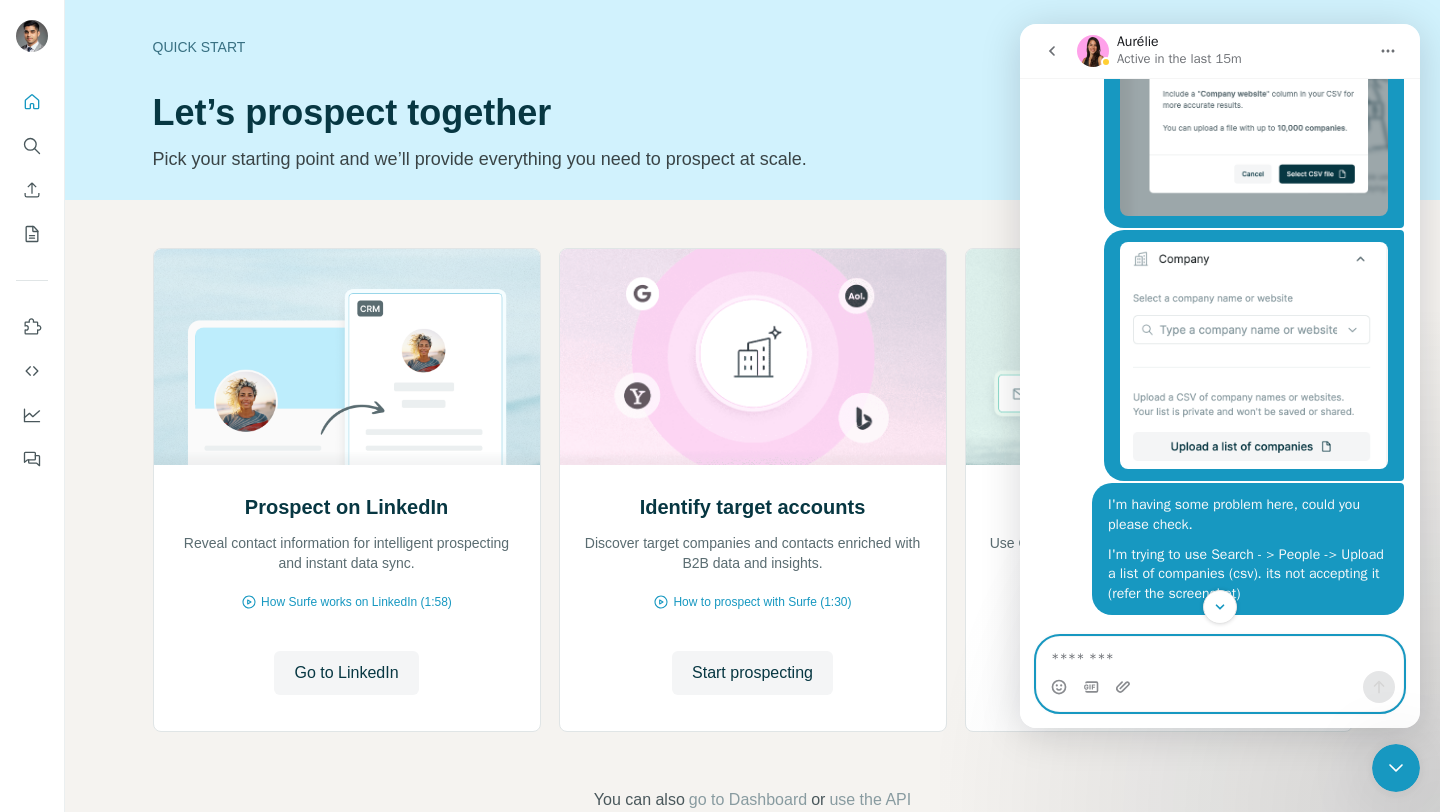 scroll, scrollTop: 11622, scrollLeft: 0, axis: vertical 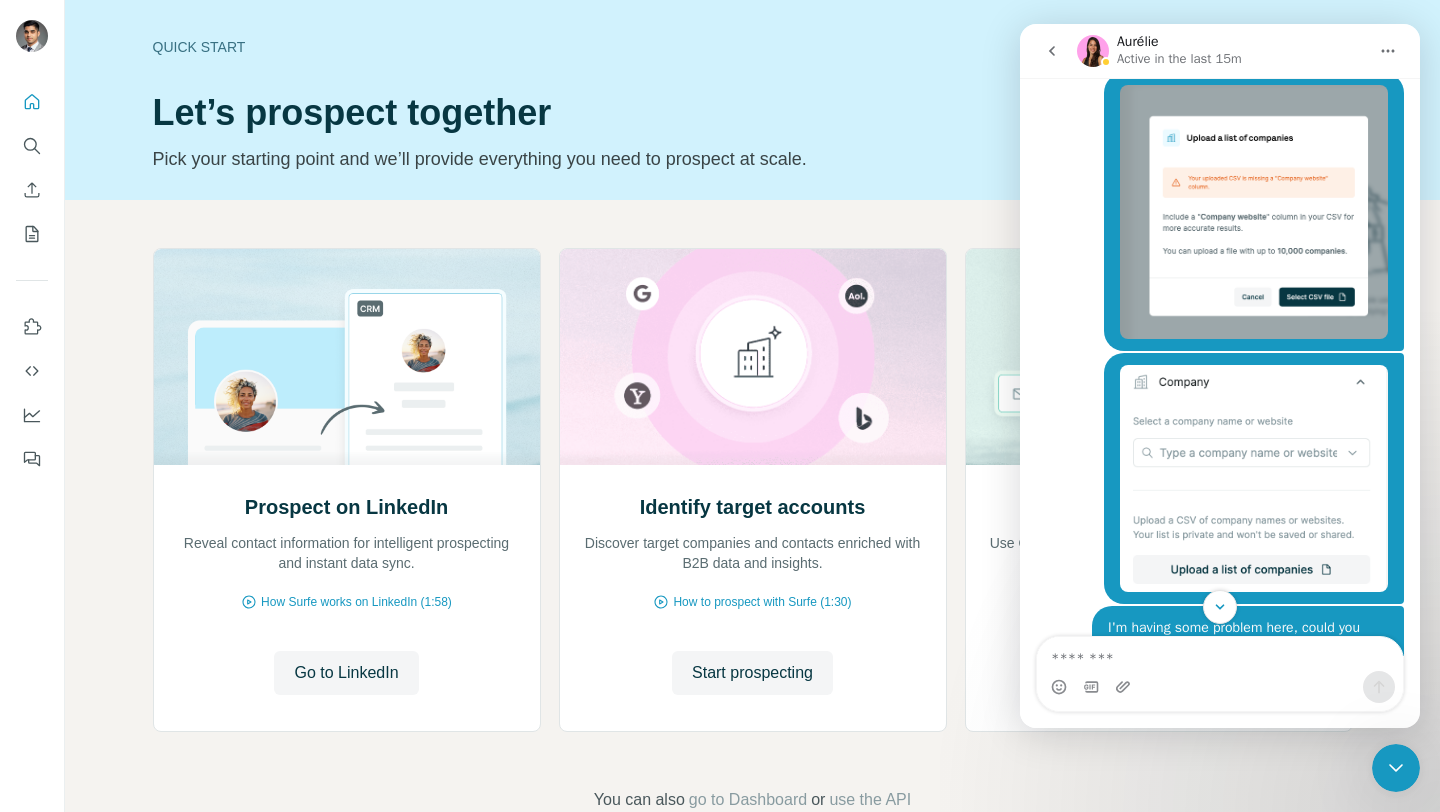 click at bounding box center [1254, 212] 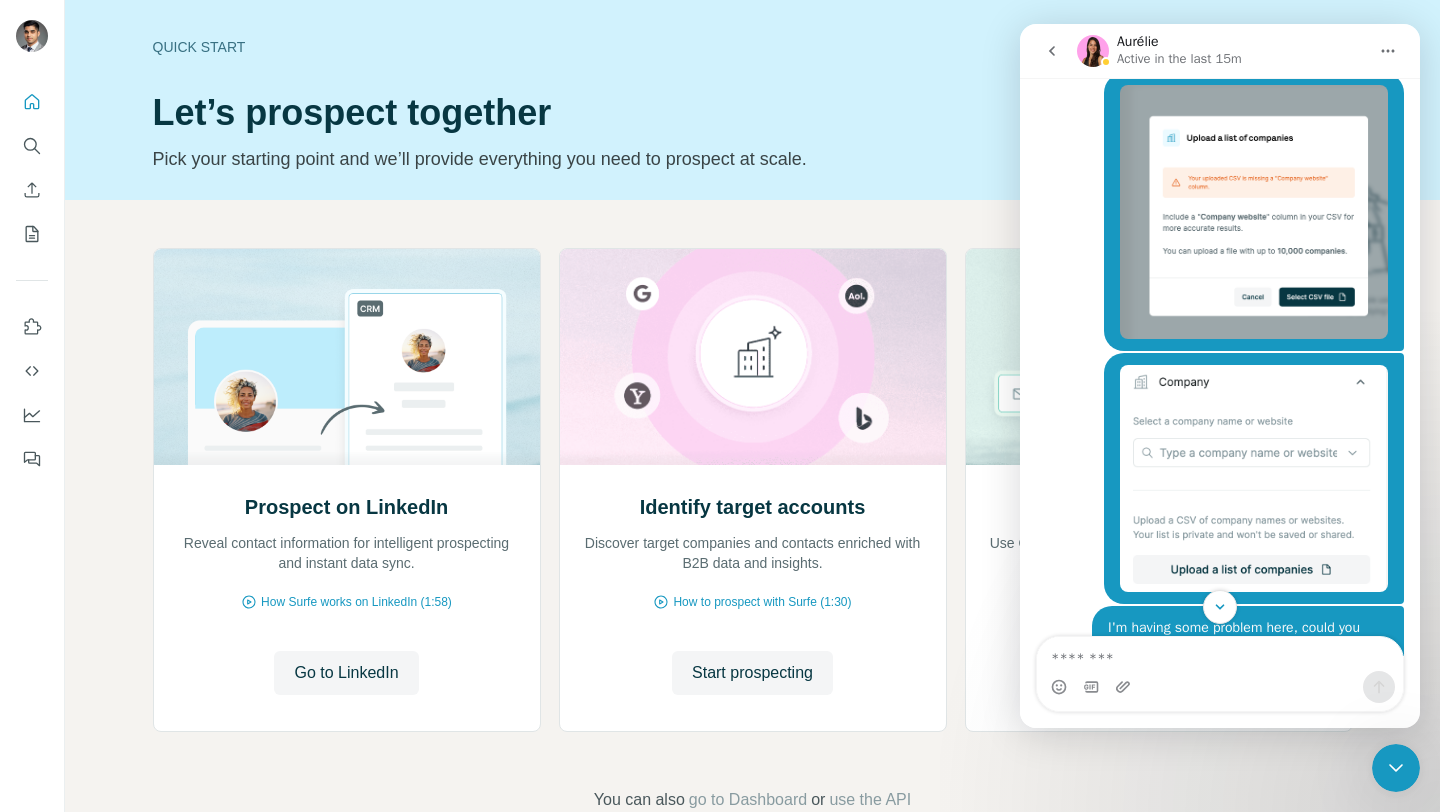 scroll, scrollTop: 0, scrollLeft: 0, axis: both 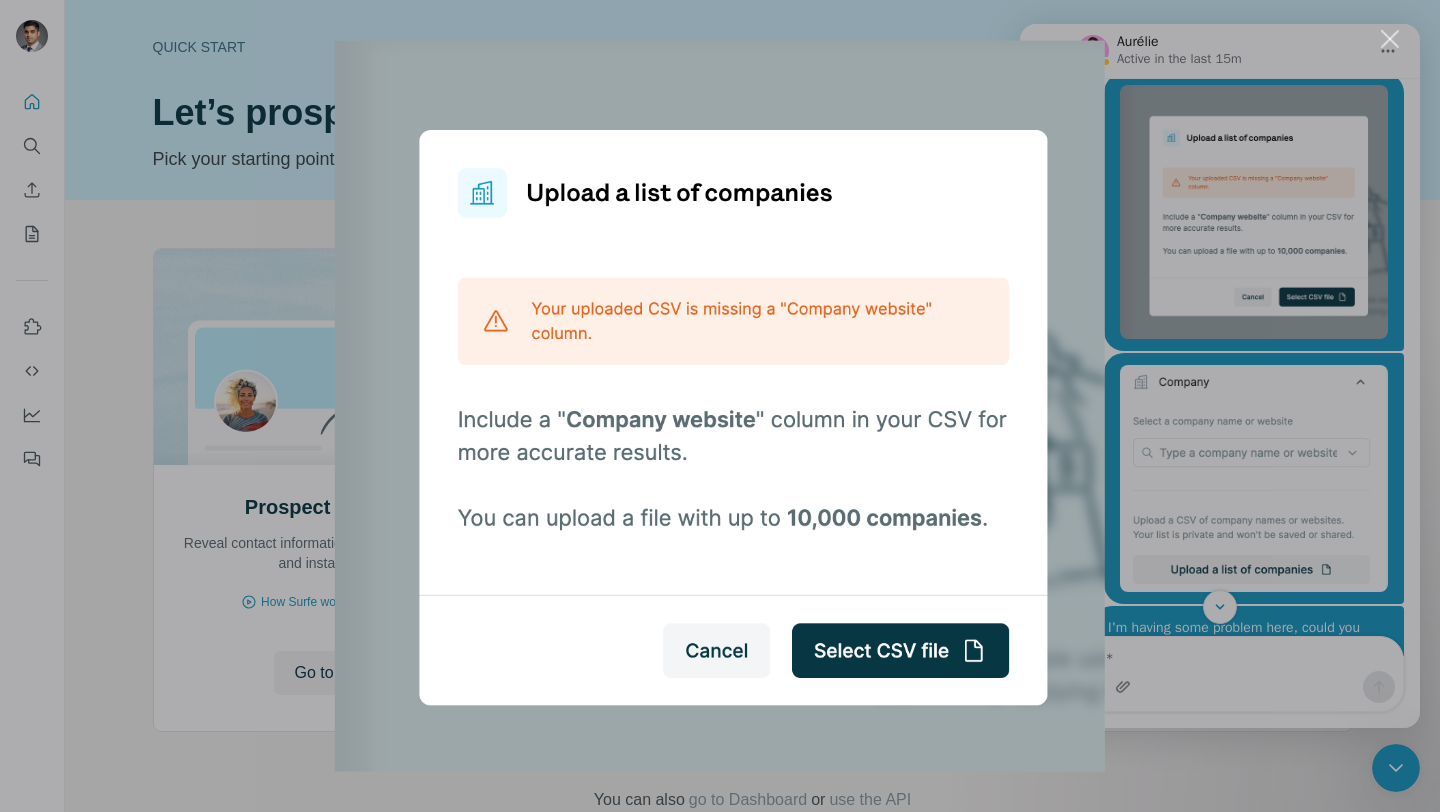 click at bounding box center (1390, 39) 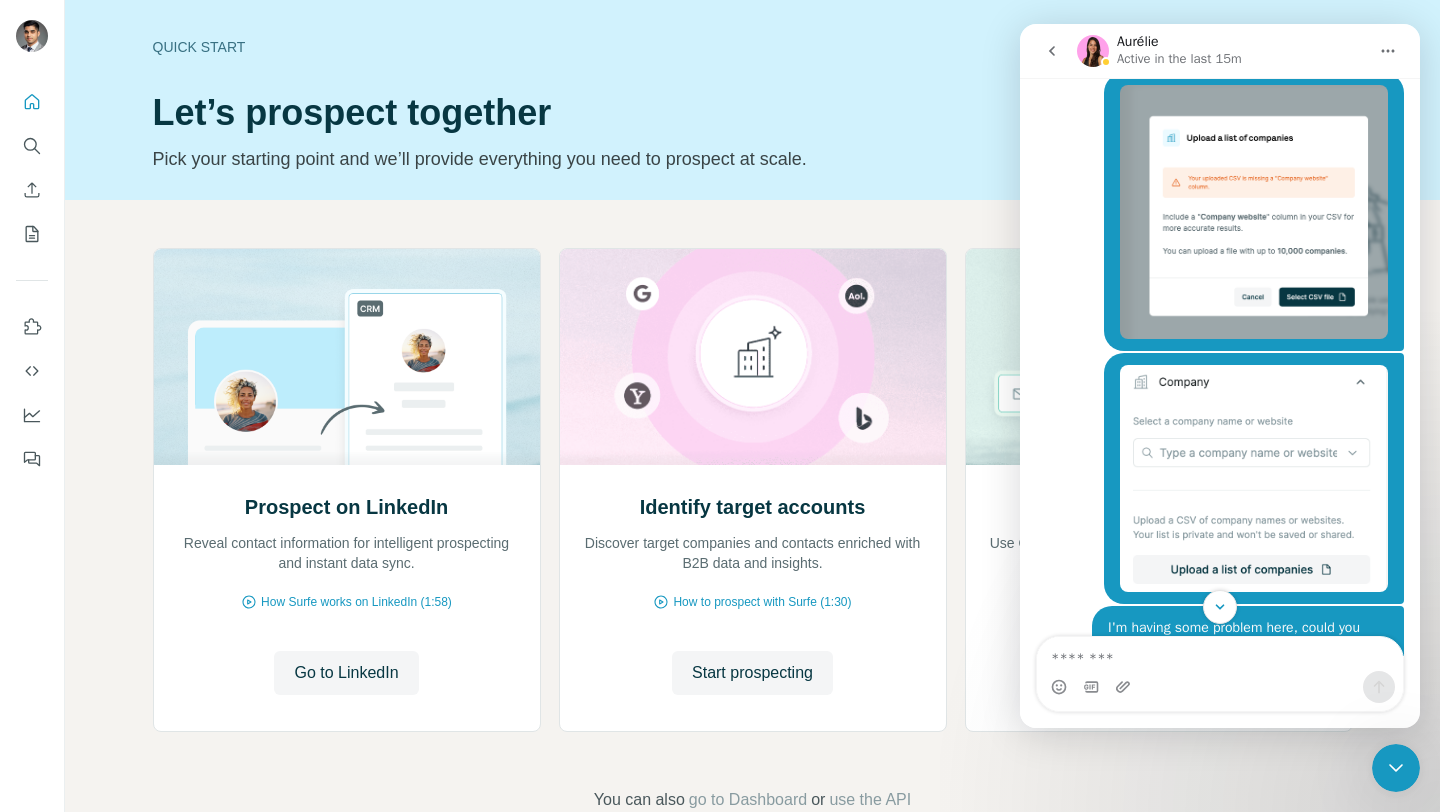 scroll, scrollTop: 11842, scrollLeft: 0, axis: vertical 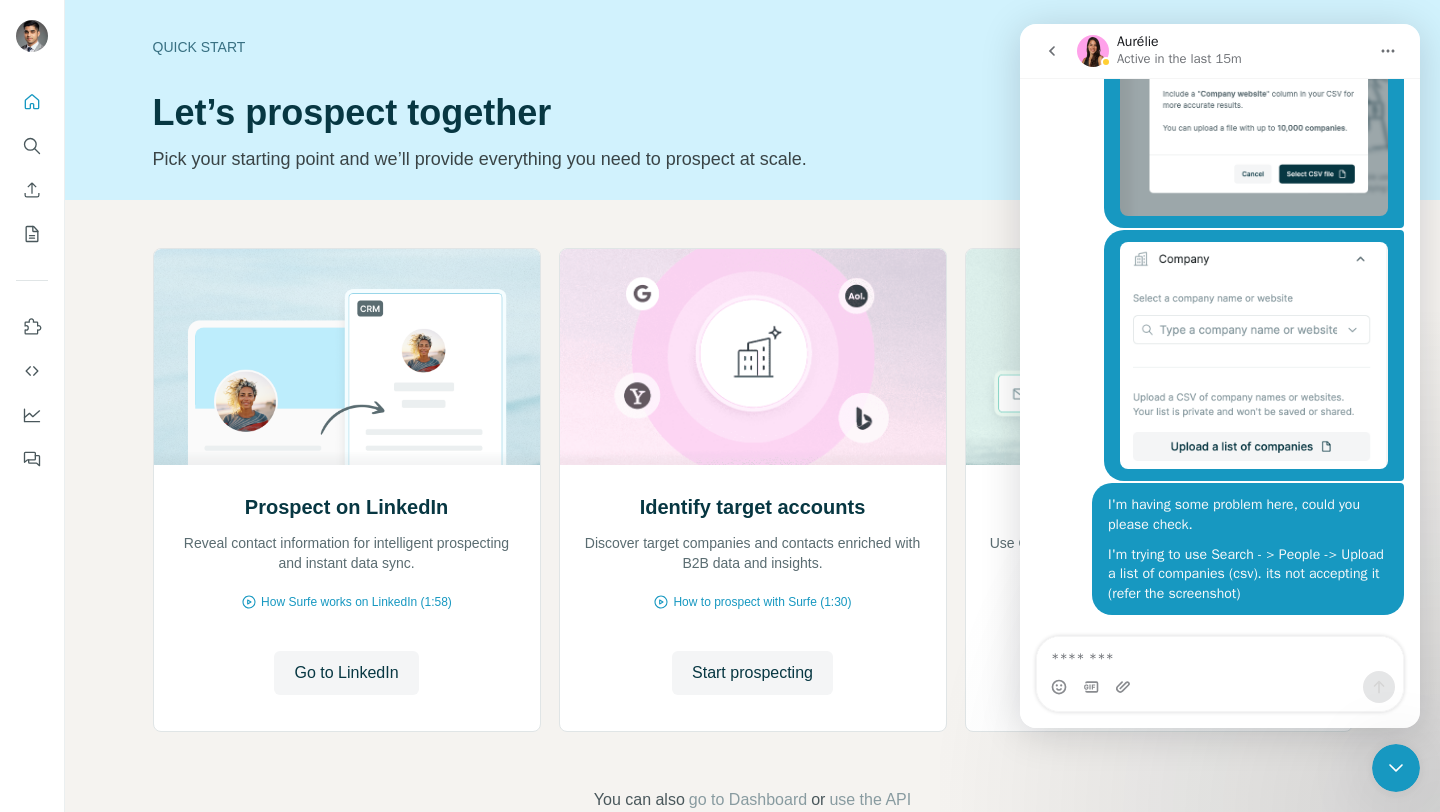 click at bounding box center (1254, 356) 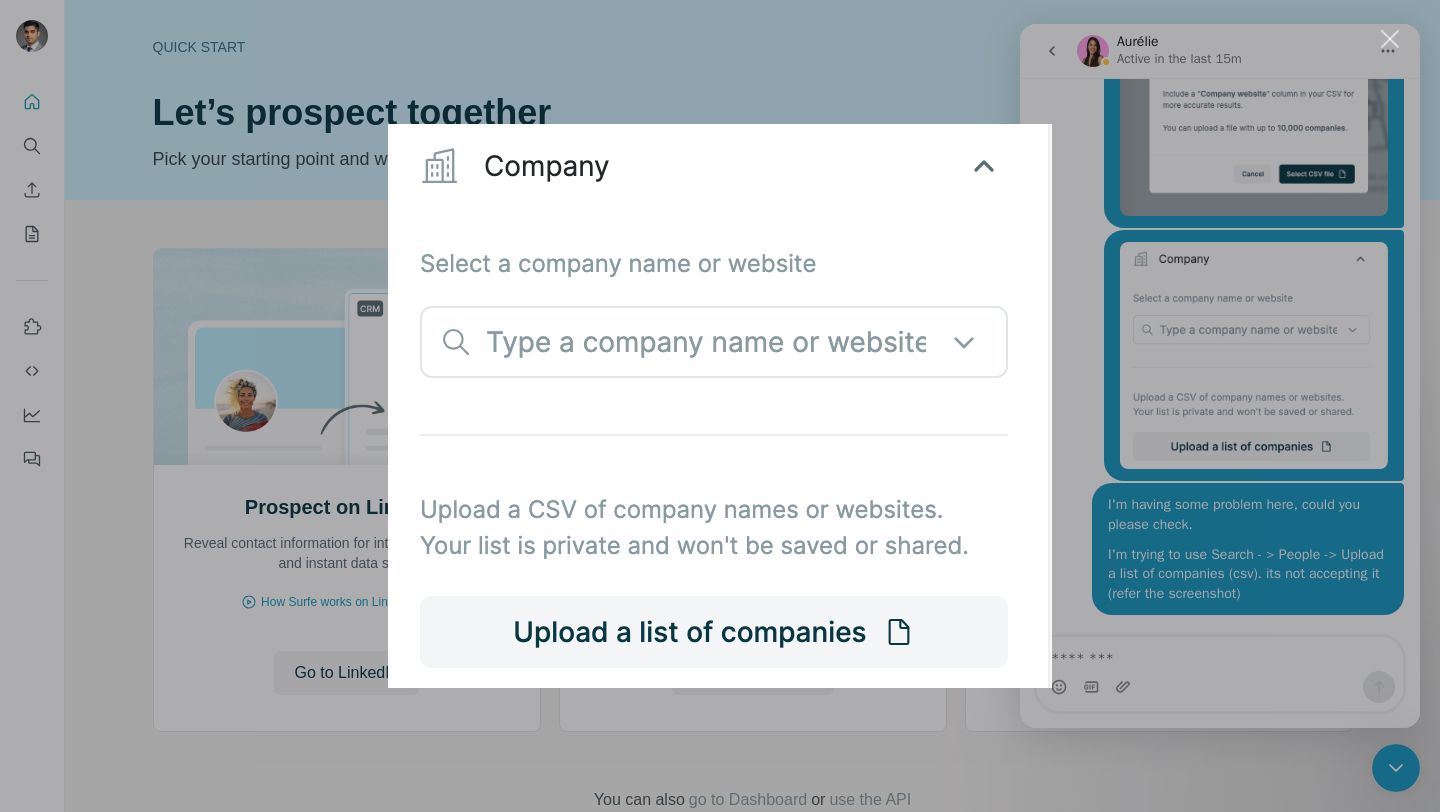 scroll, scrollTop: 0, scrollLeft: 0, axis: both 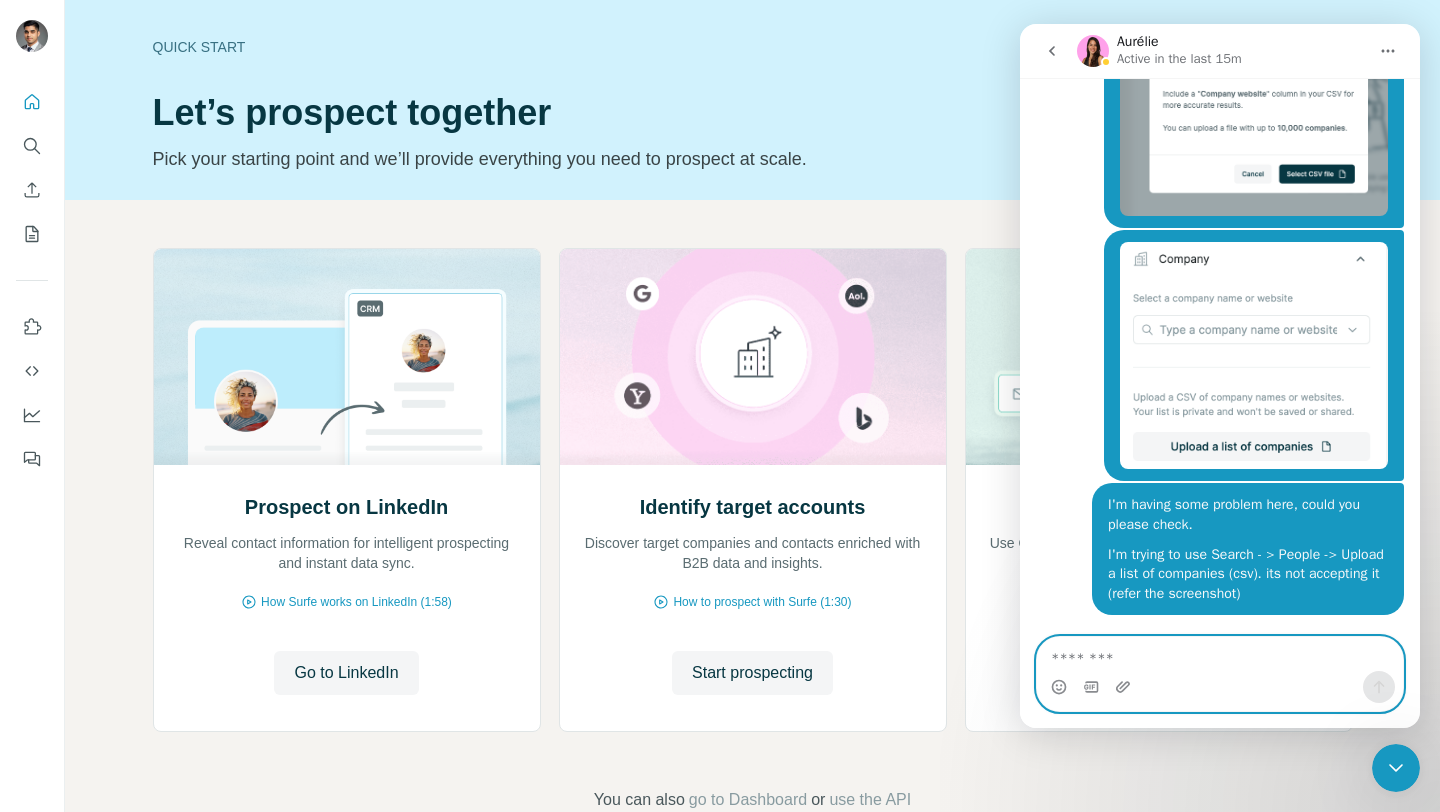 click at bounding box center (1220, 654) 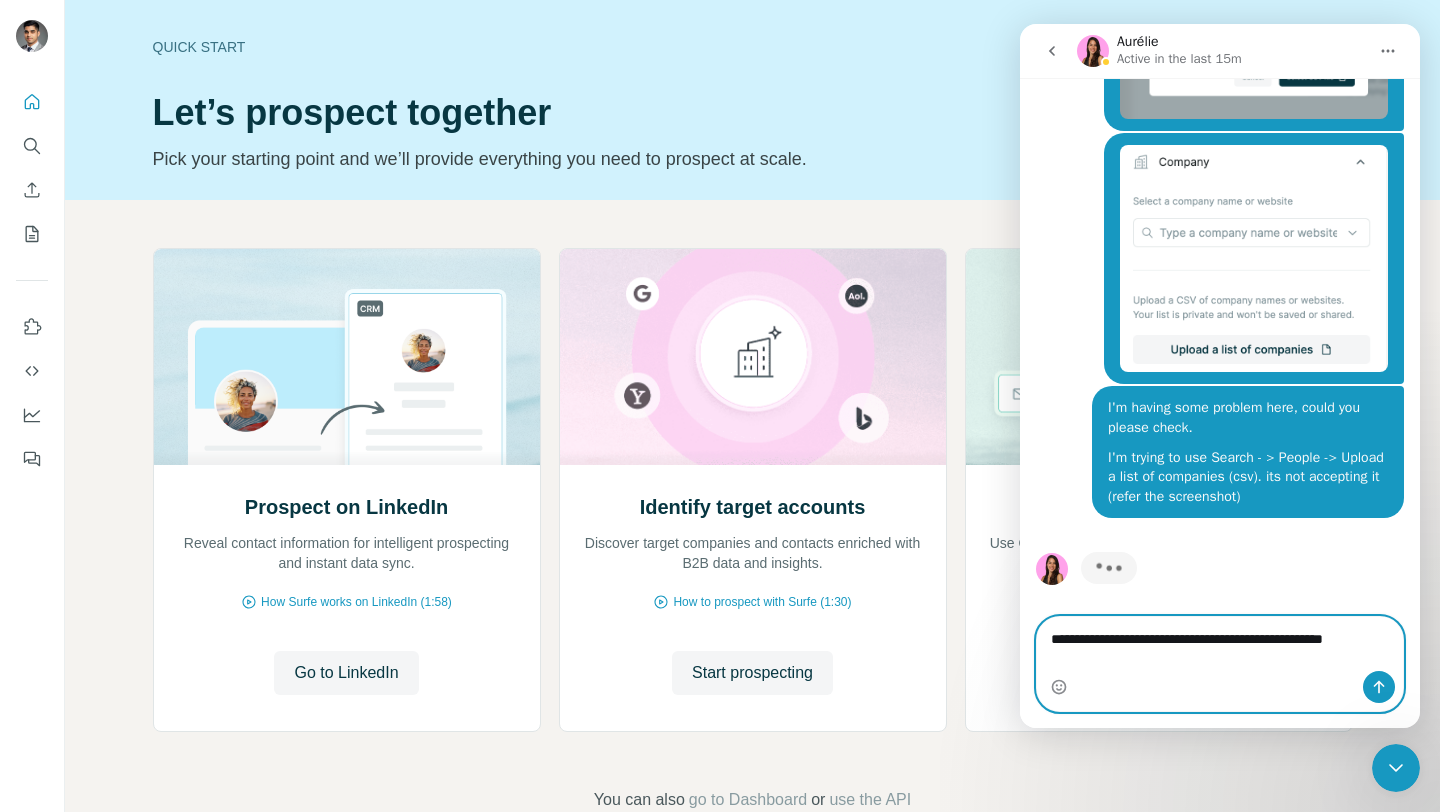 scroll, scrollTop: 11939, scrollLeft: 0, axis: vertical 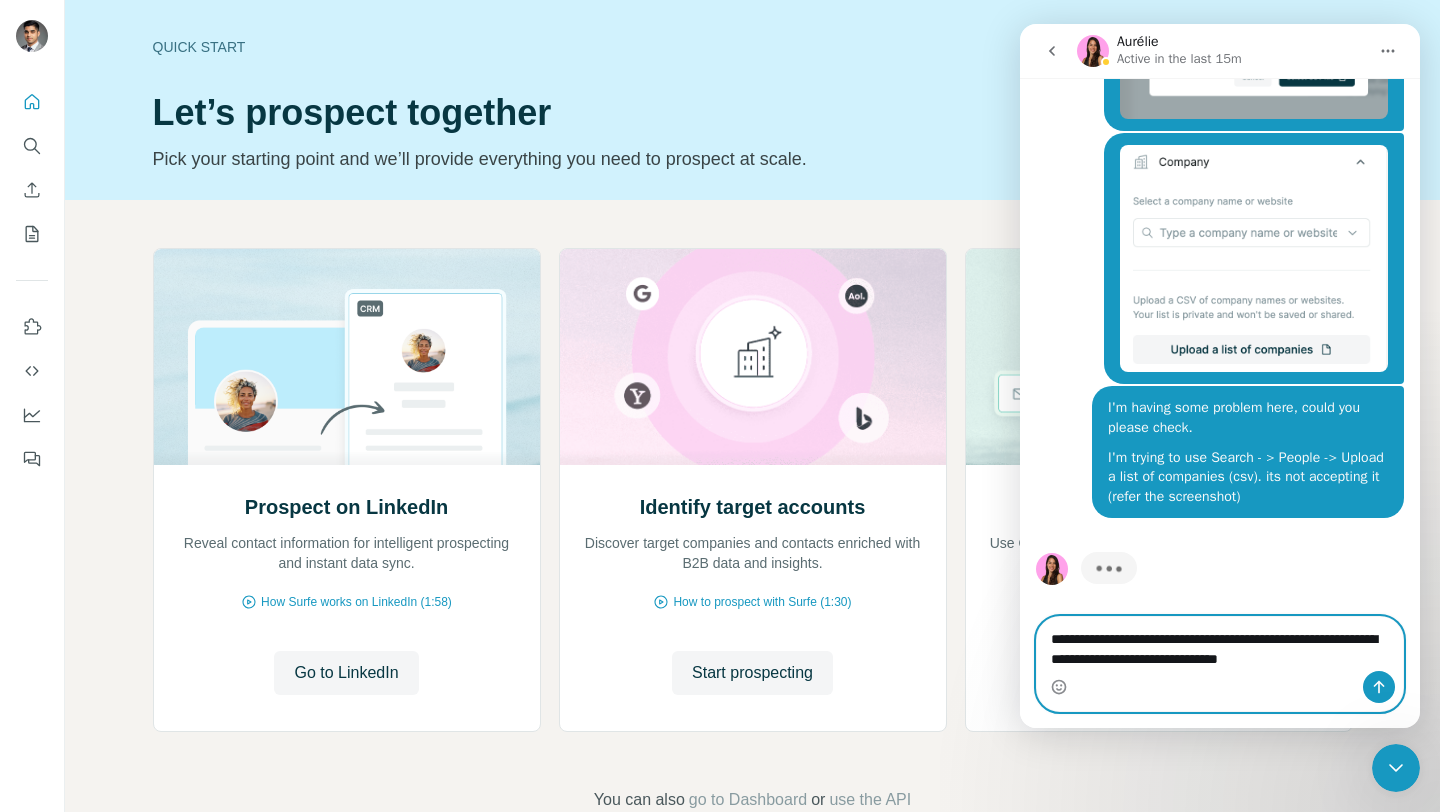type on "**********" 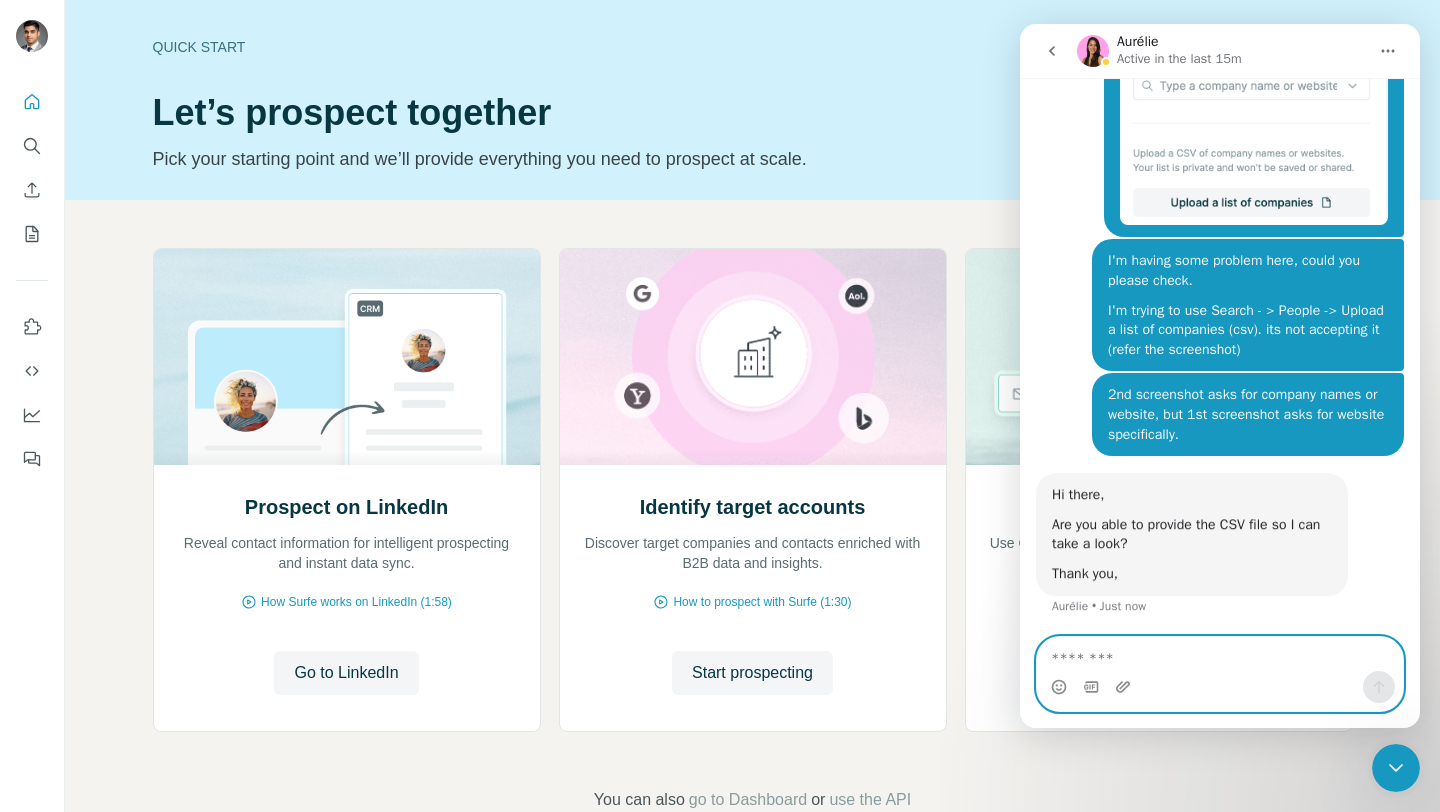 scroll, scrollTop: 12085, scrollLeft: 0, axis: vertical 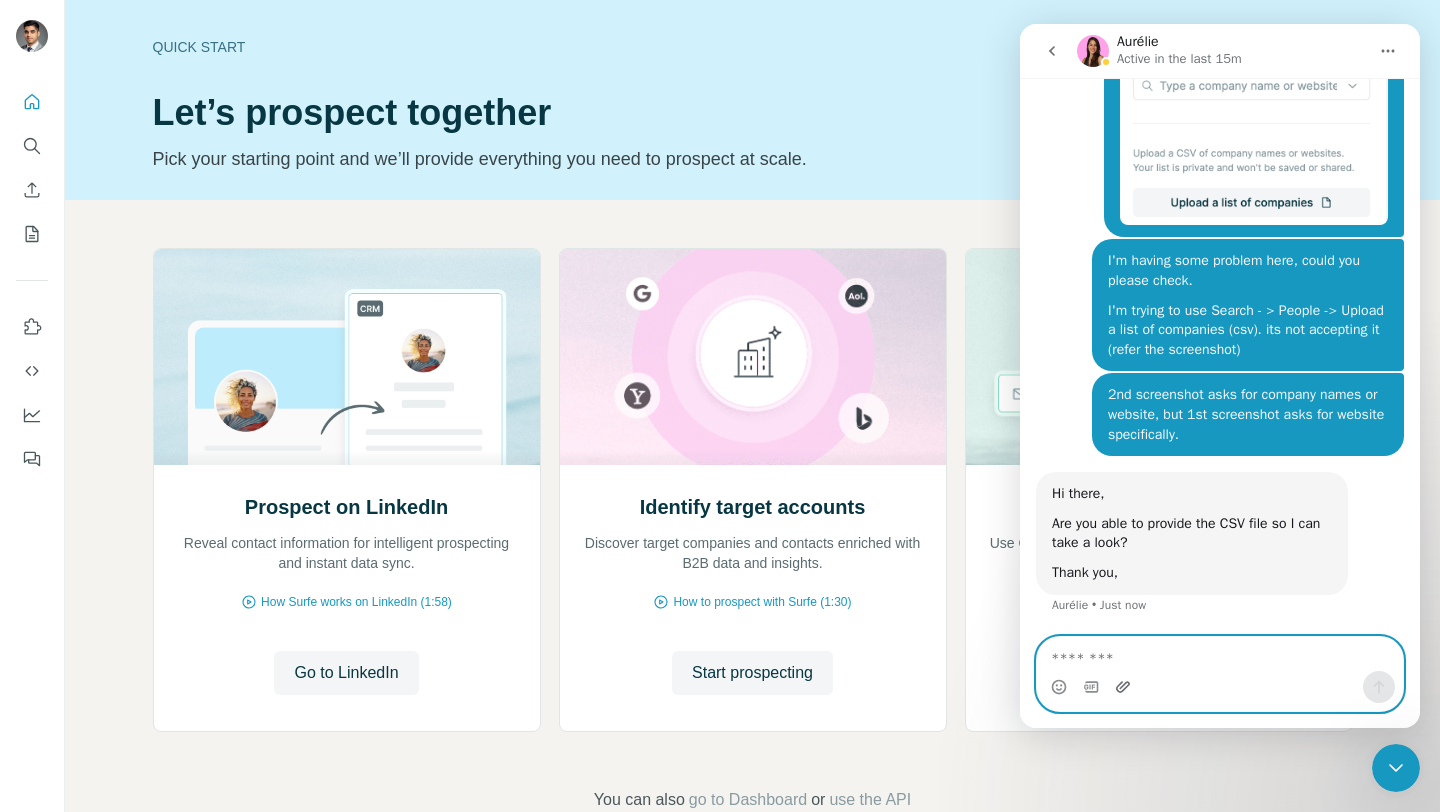 click 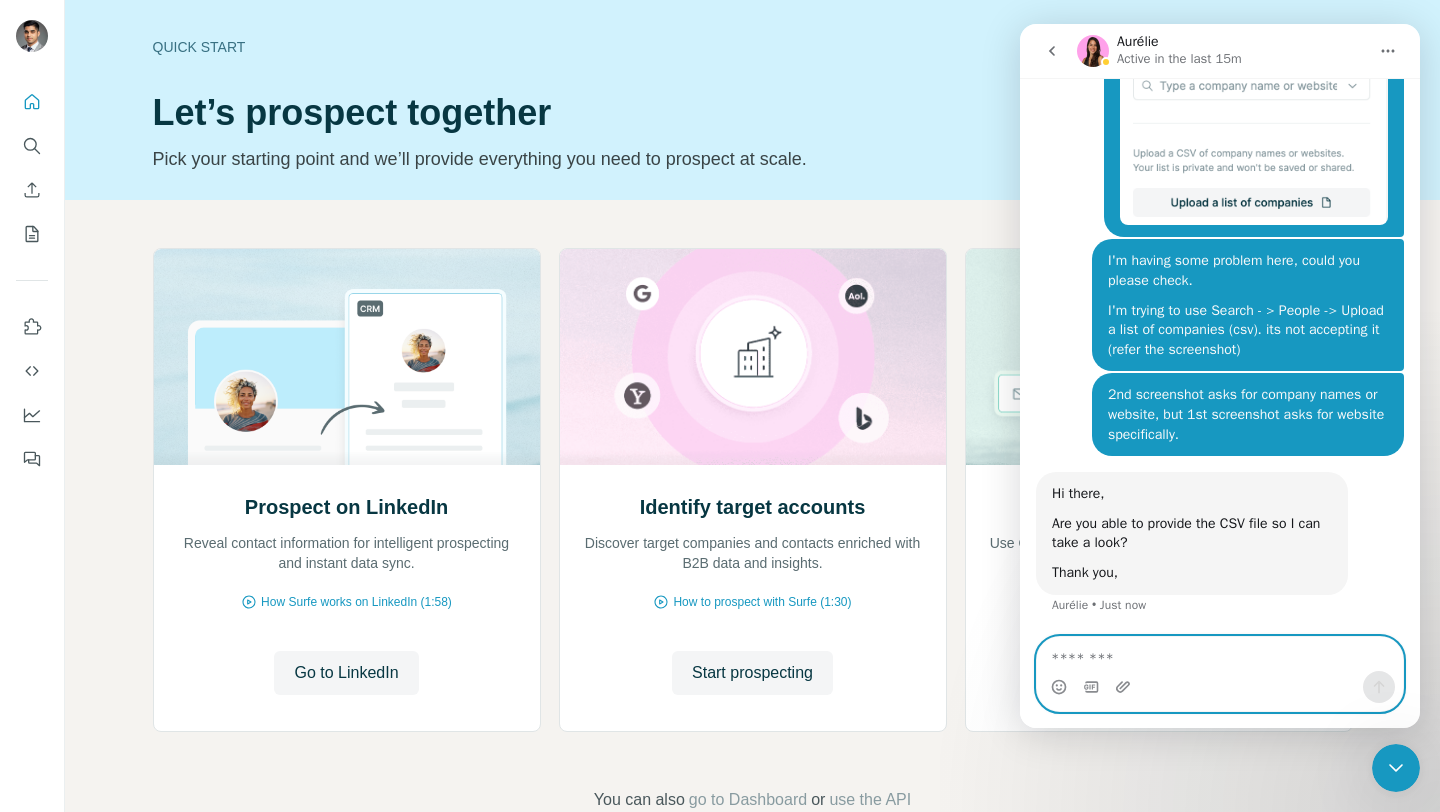 click at bounding box center [1220, 654] 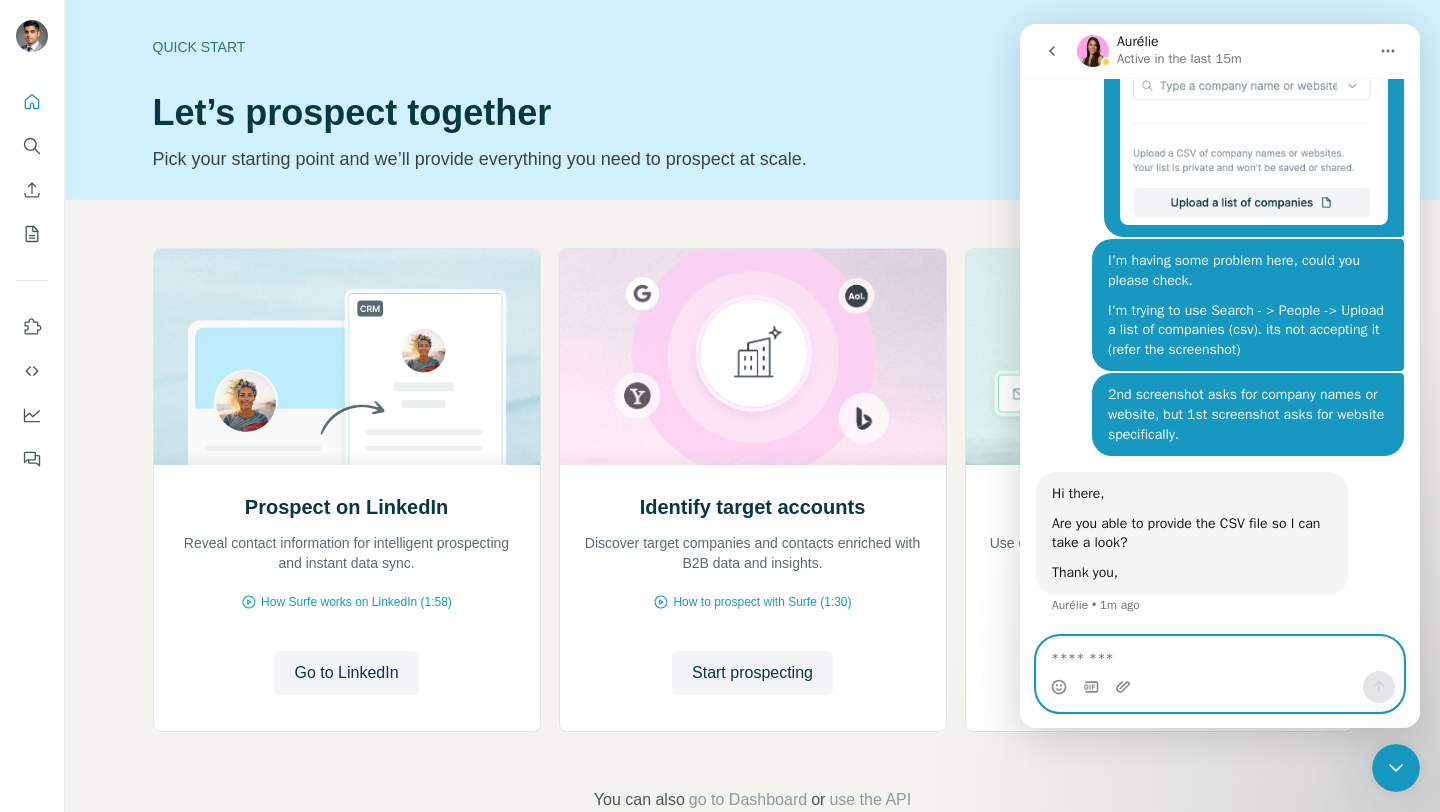 click at bounding box center [1220, 654] 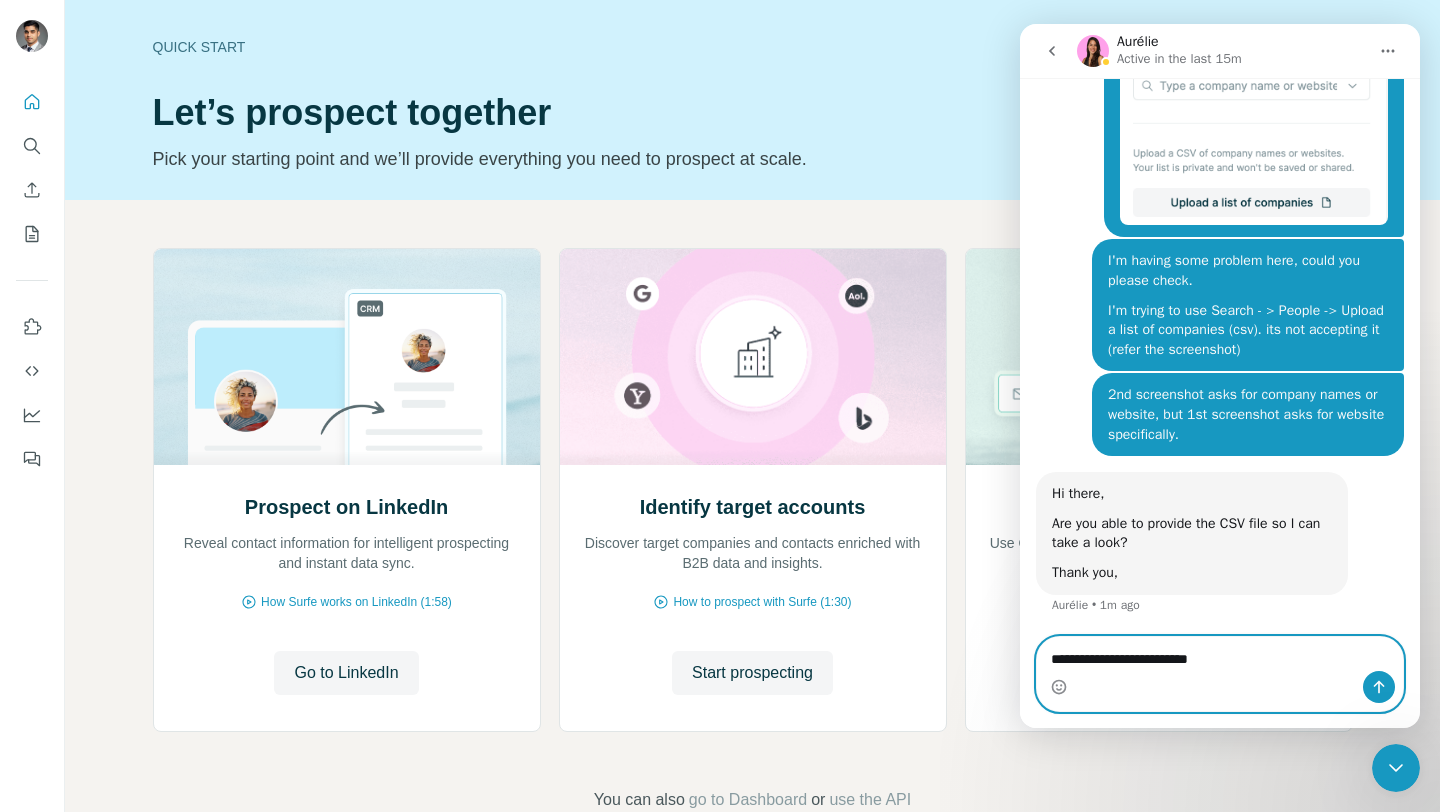 type on "**********" 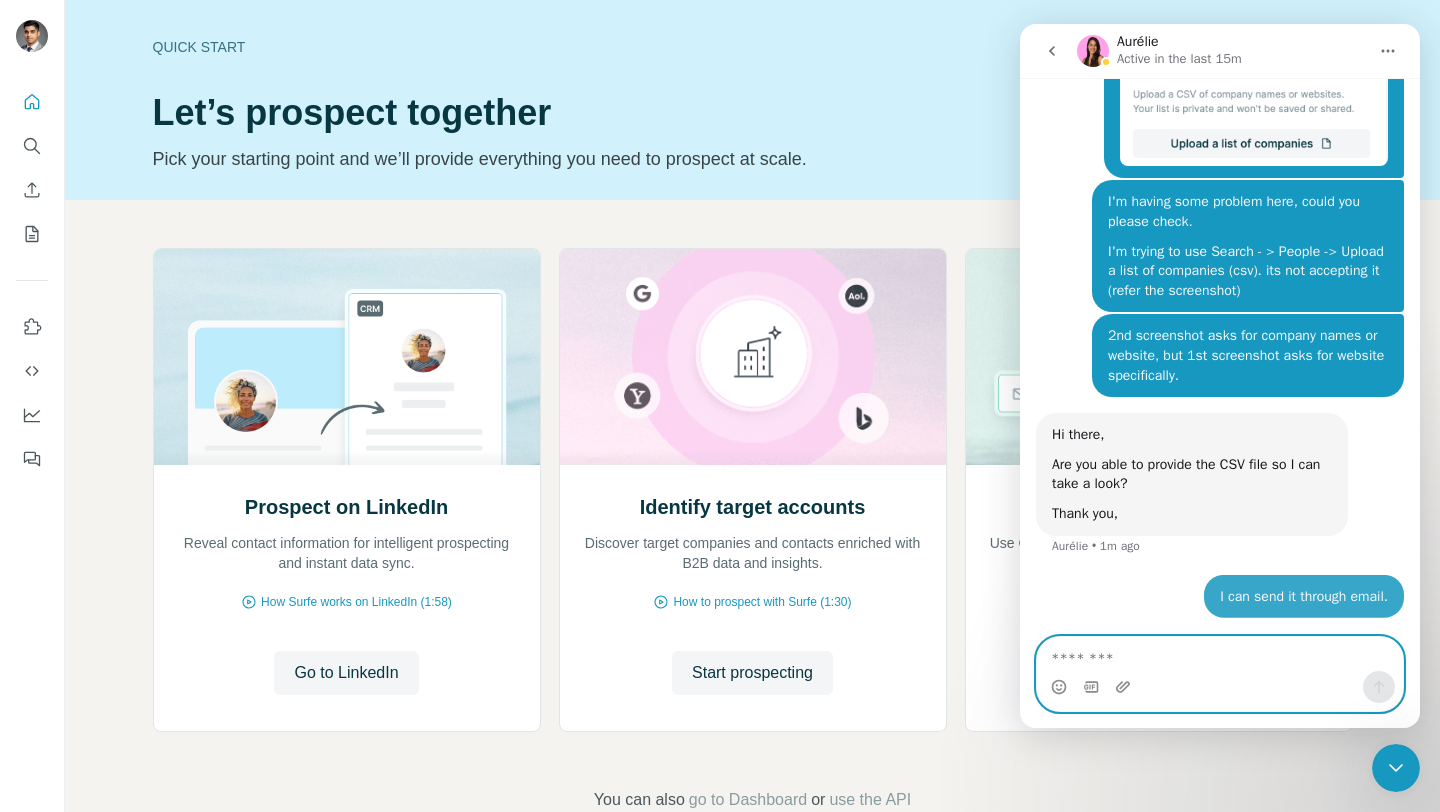 scroll, scrollTop: 12145, scrollLeft: 0, axis: vertical 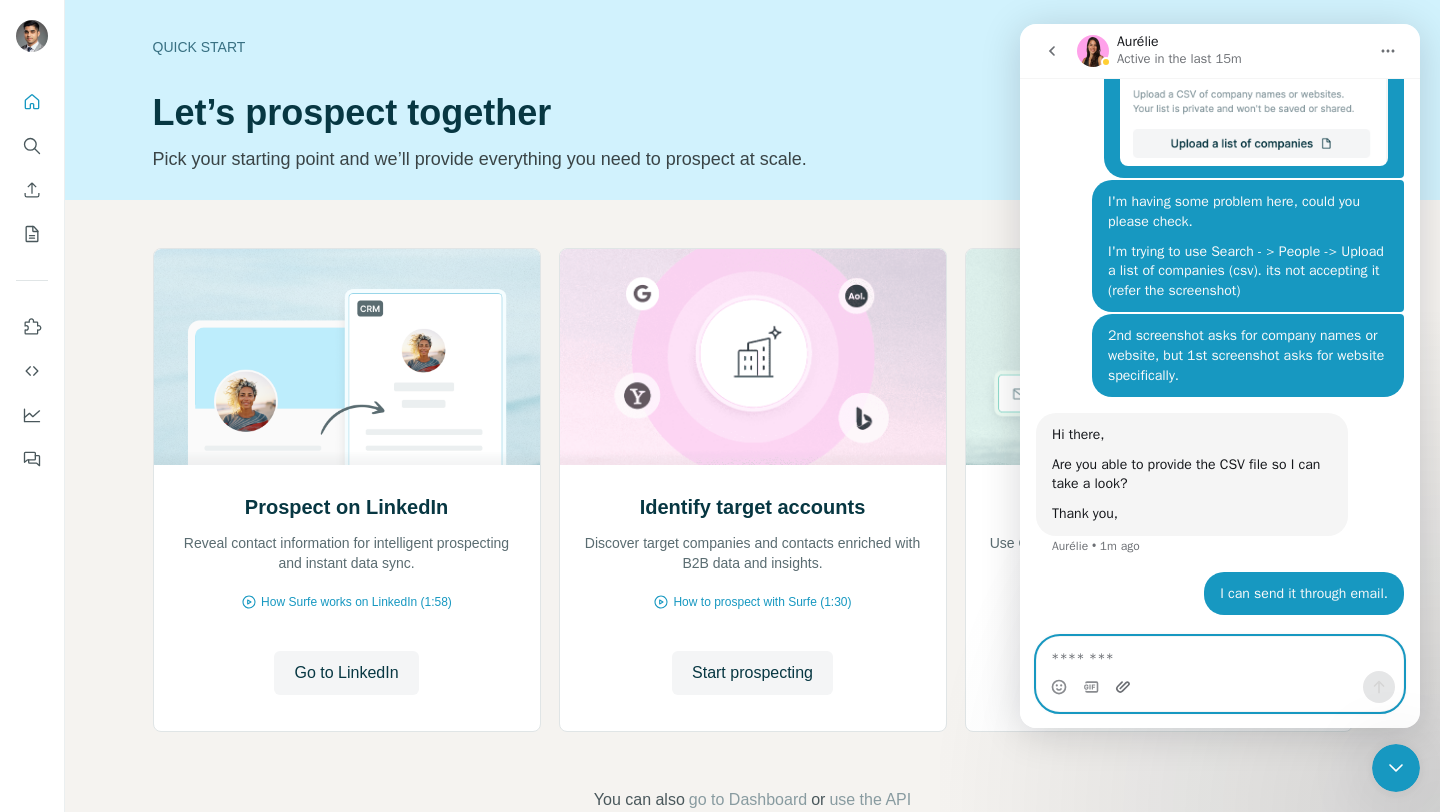 click 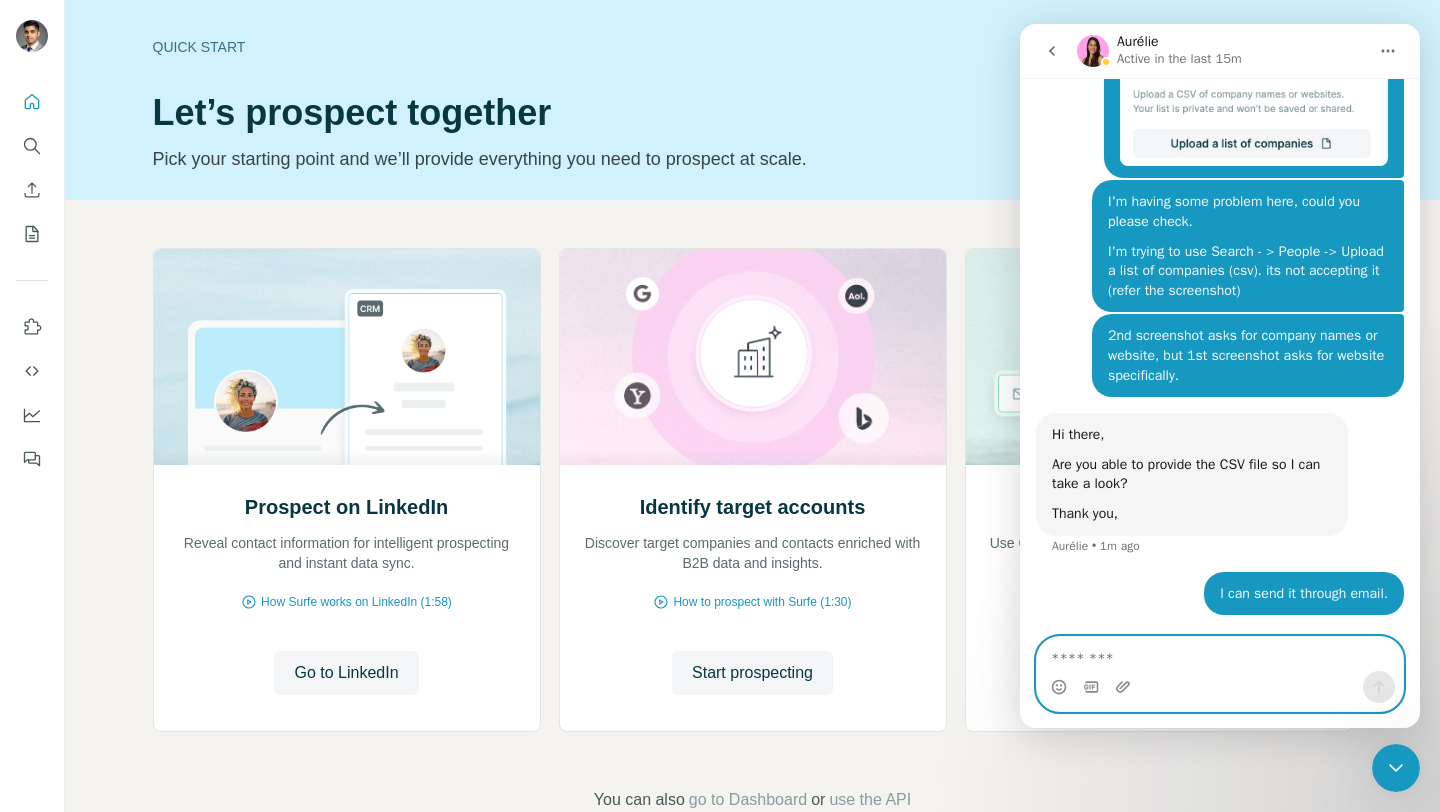 click at bounding box center [1220, 654] 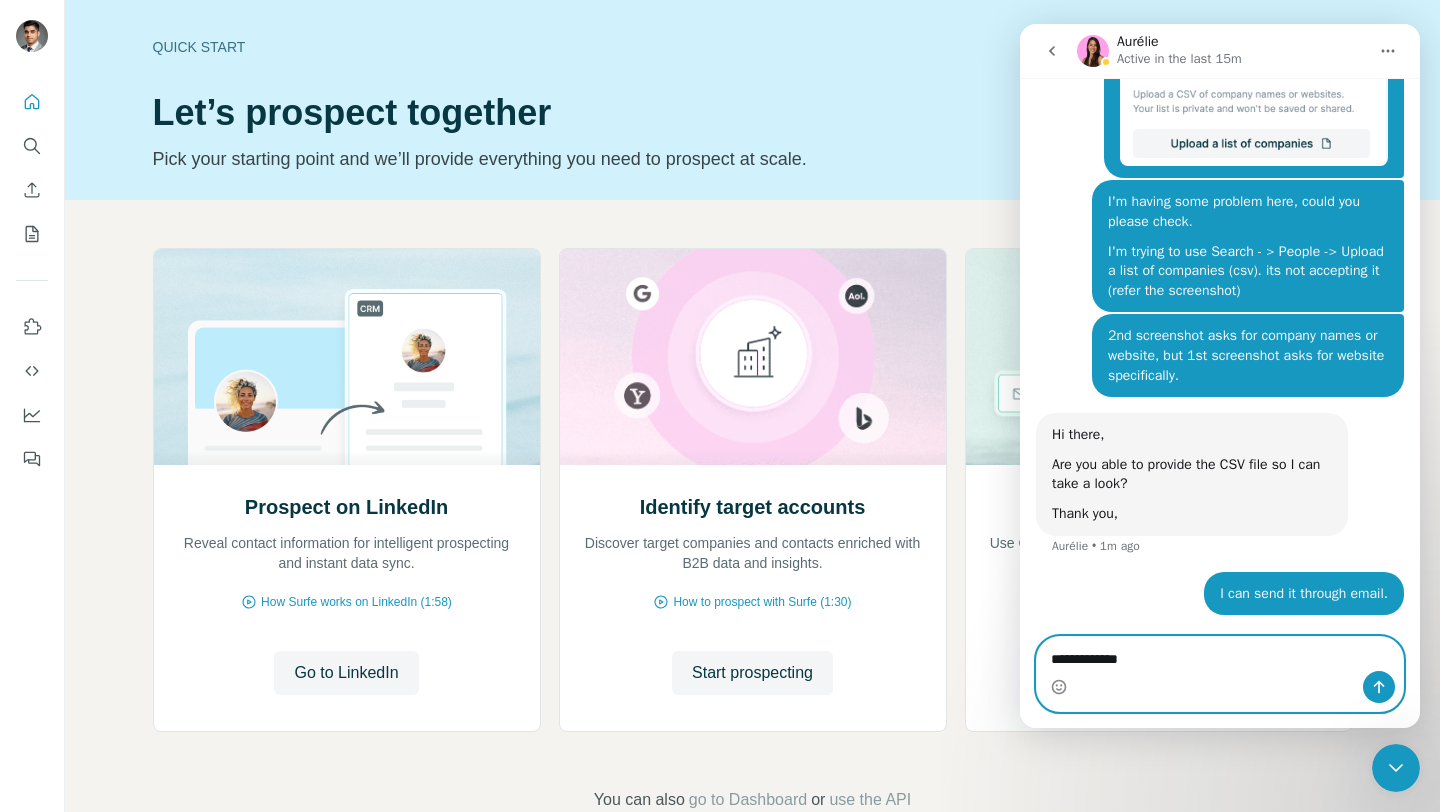 type on "**********" 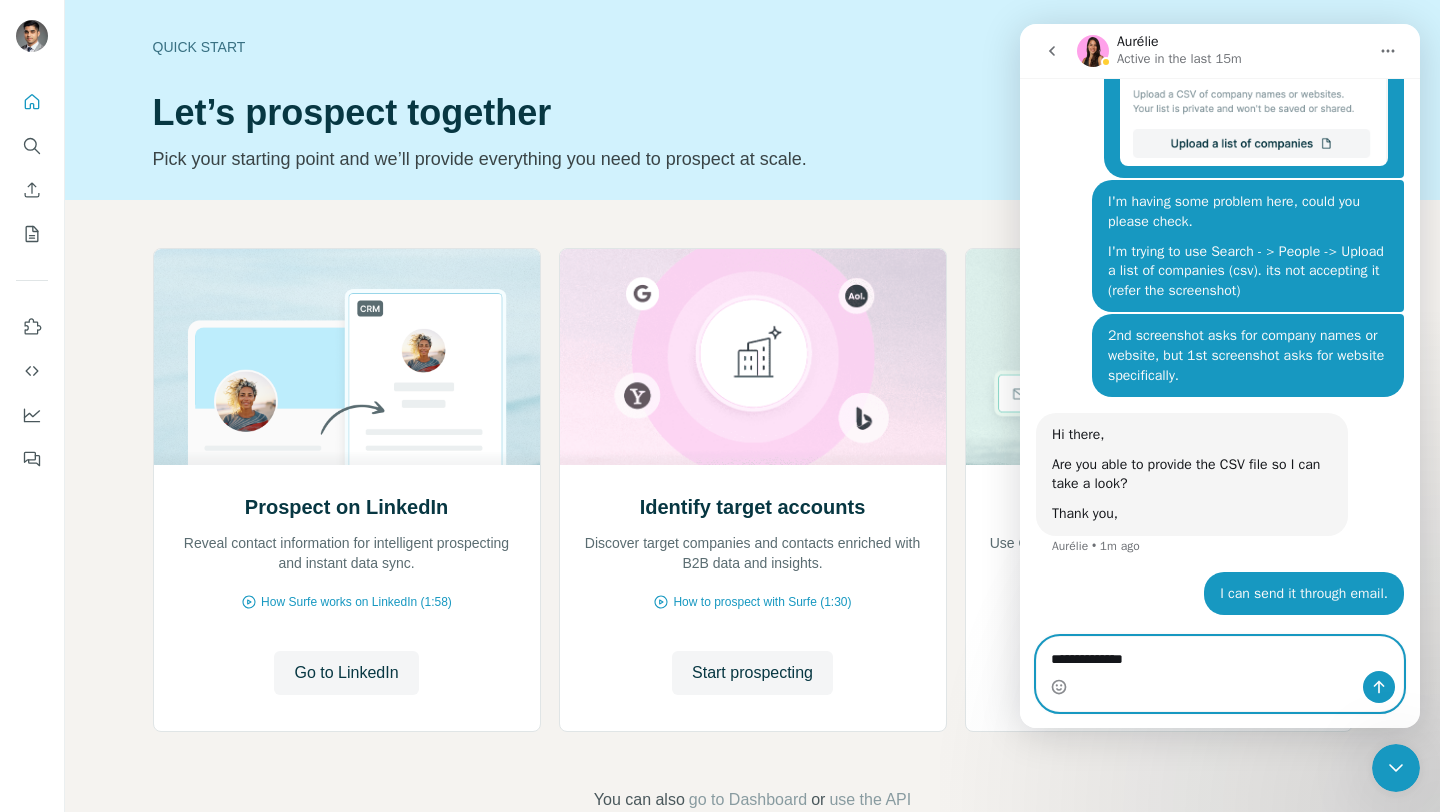 click on "**********" at bounding box center [1220, 654] 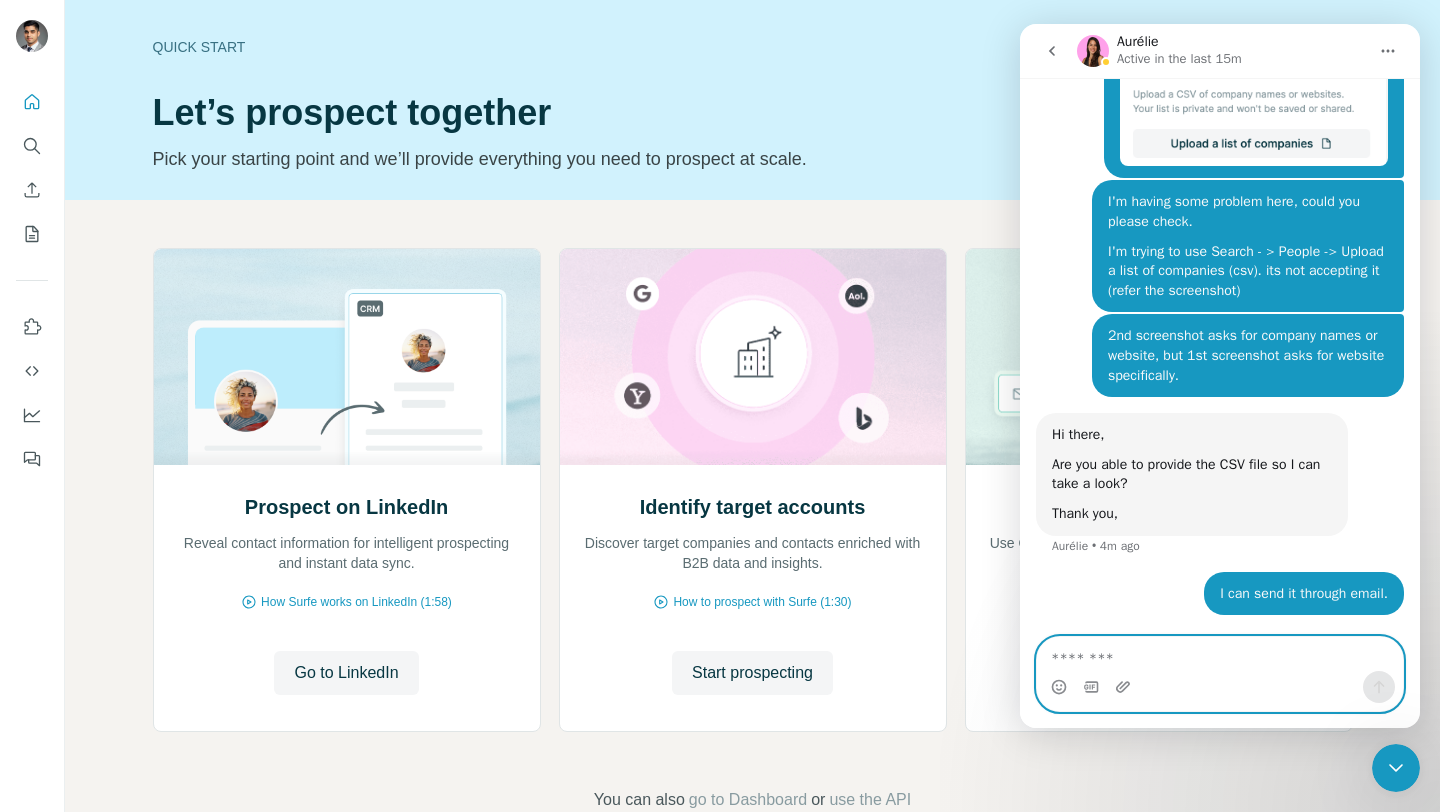 click at bounding box center (1220, 654) 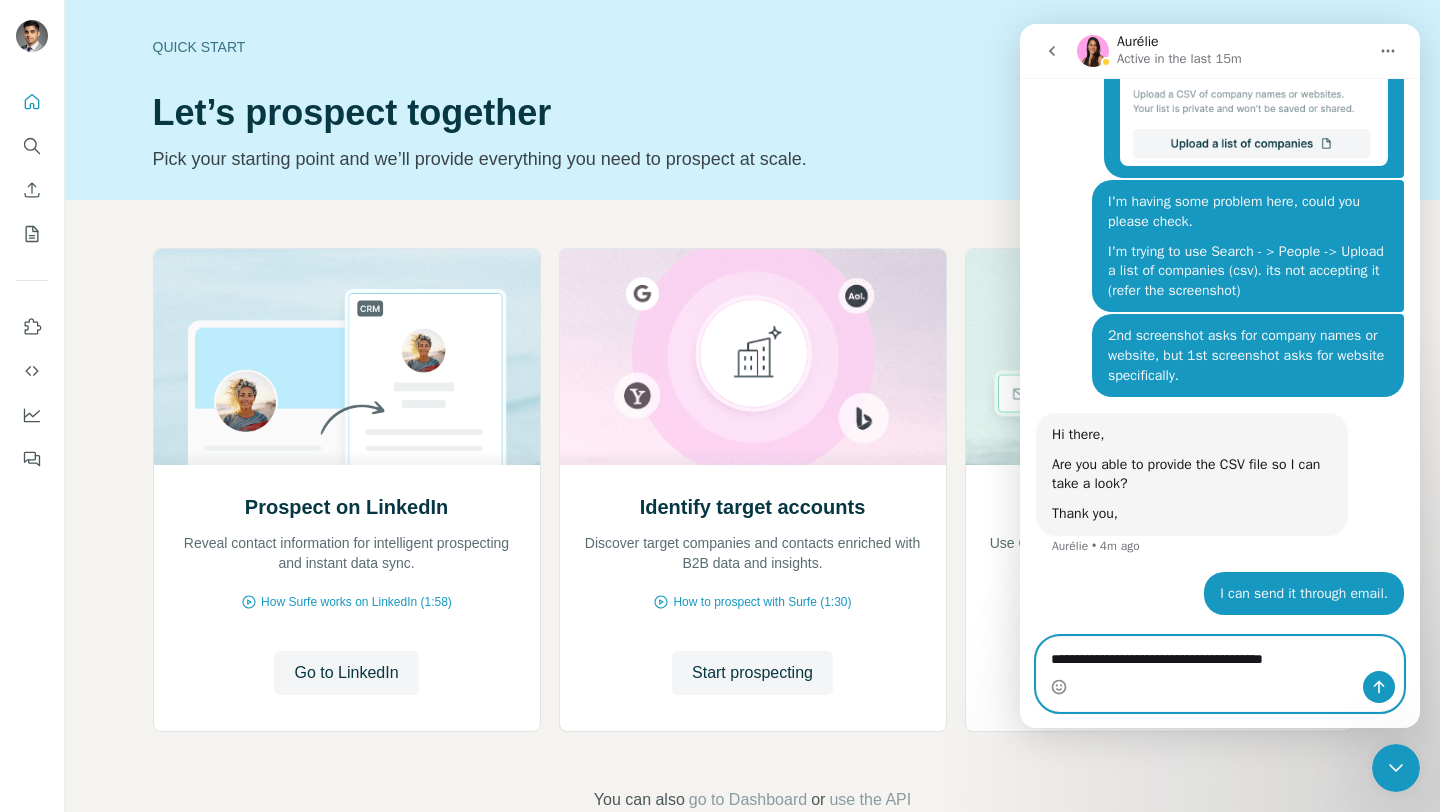 type on "**********" 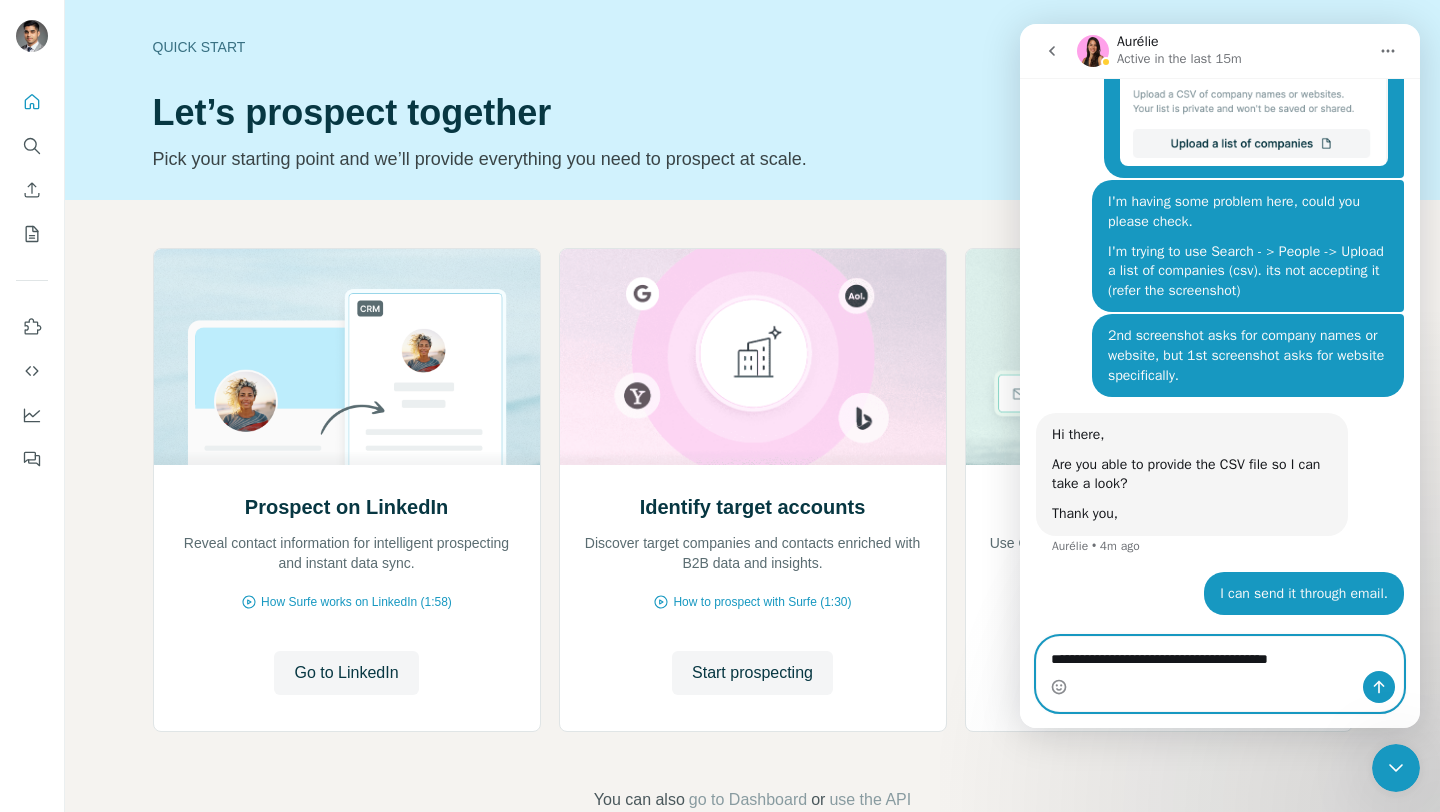 type 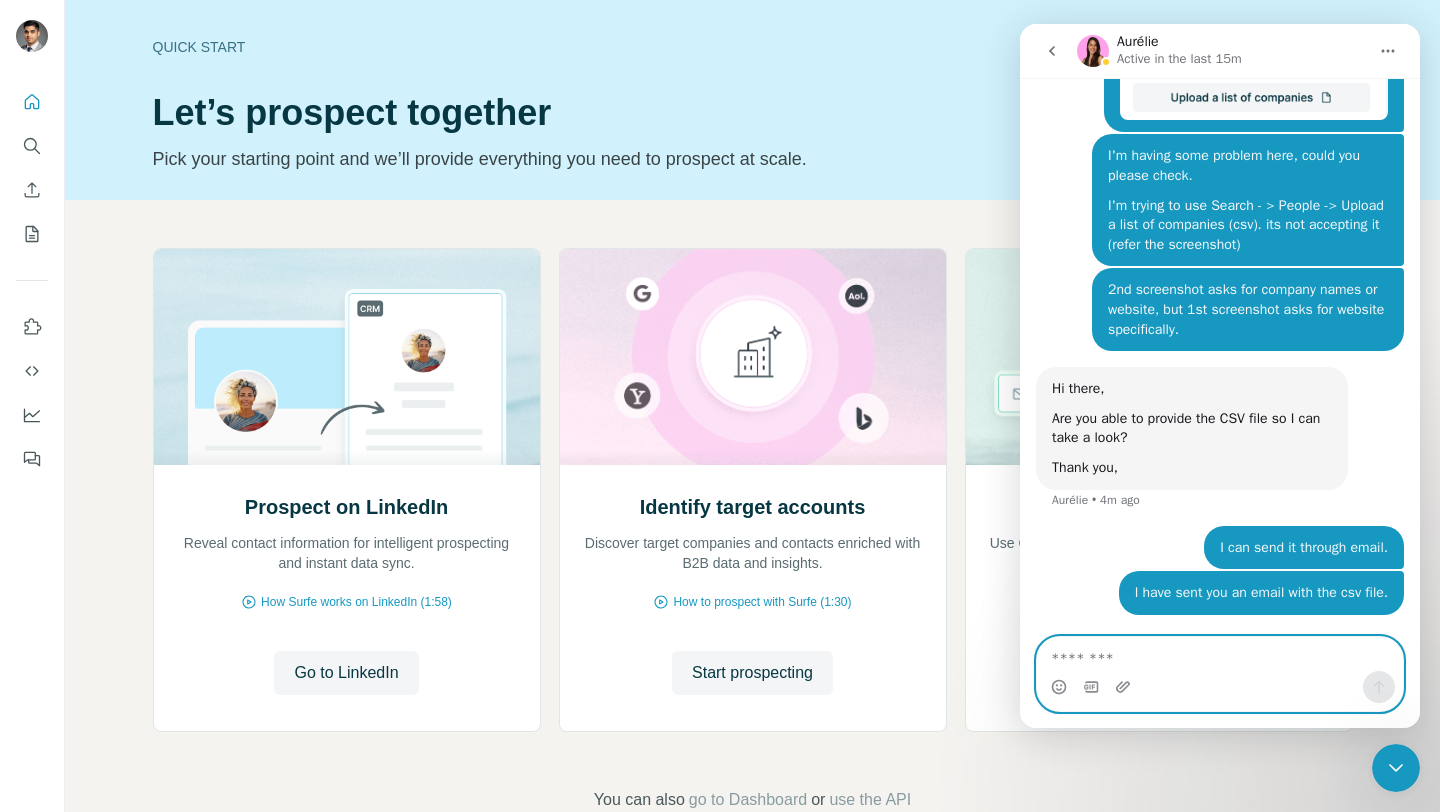 scroll, scrollTop: 12191, scrollLeft: 0, axis: vertical 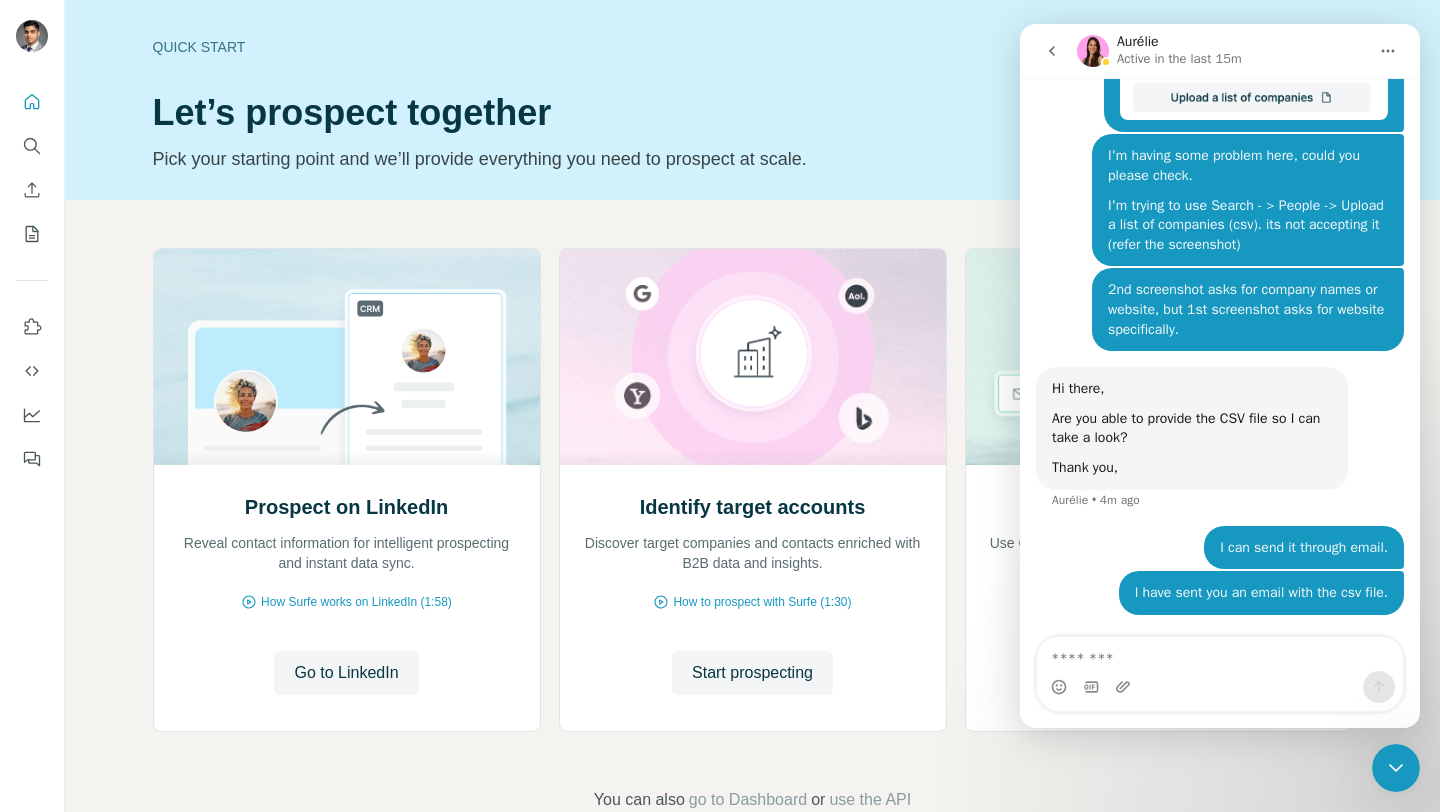 click 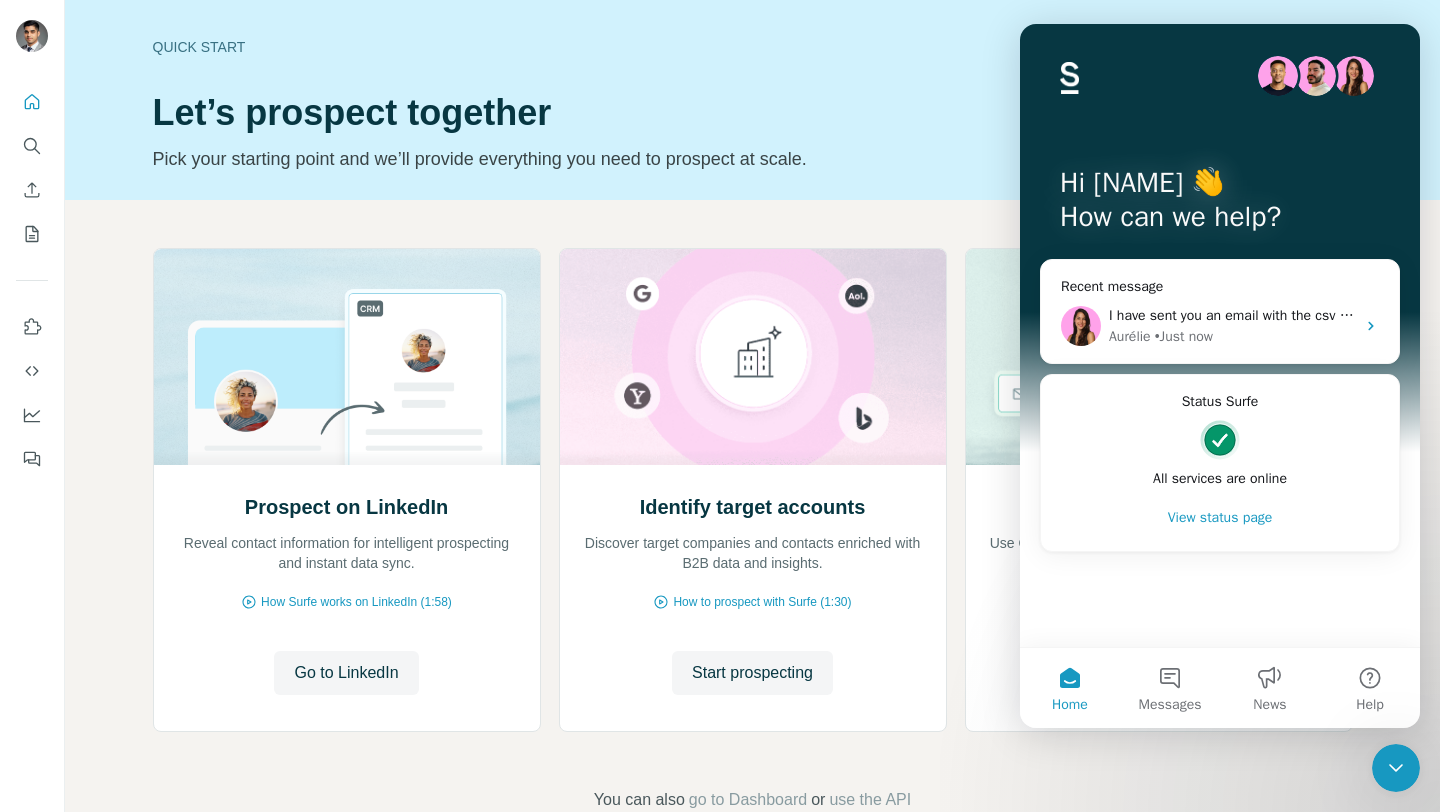 click on "Let’s prospect together" at bounding box center [604, 113] 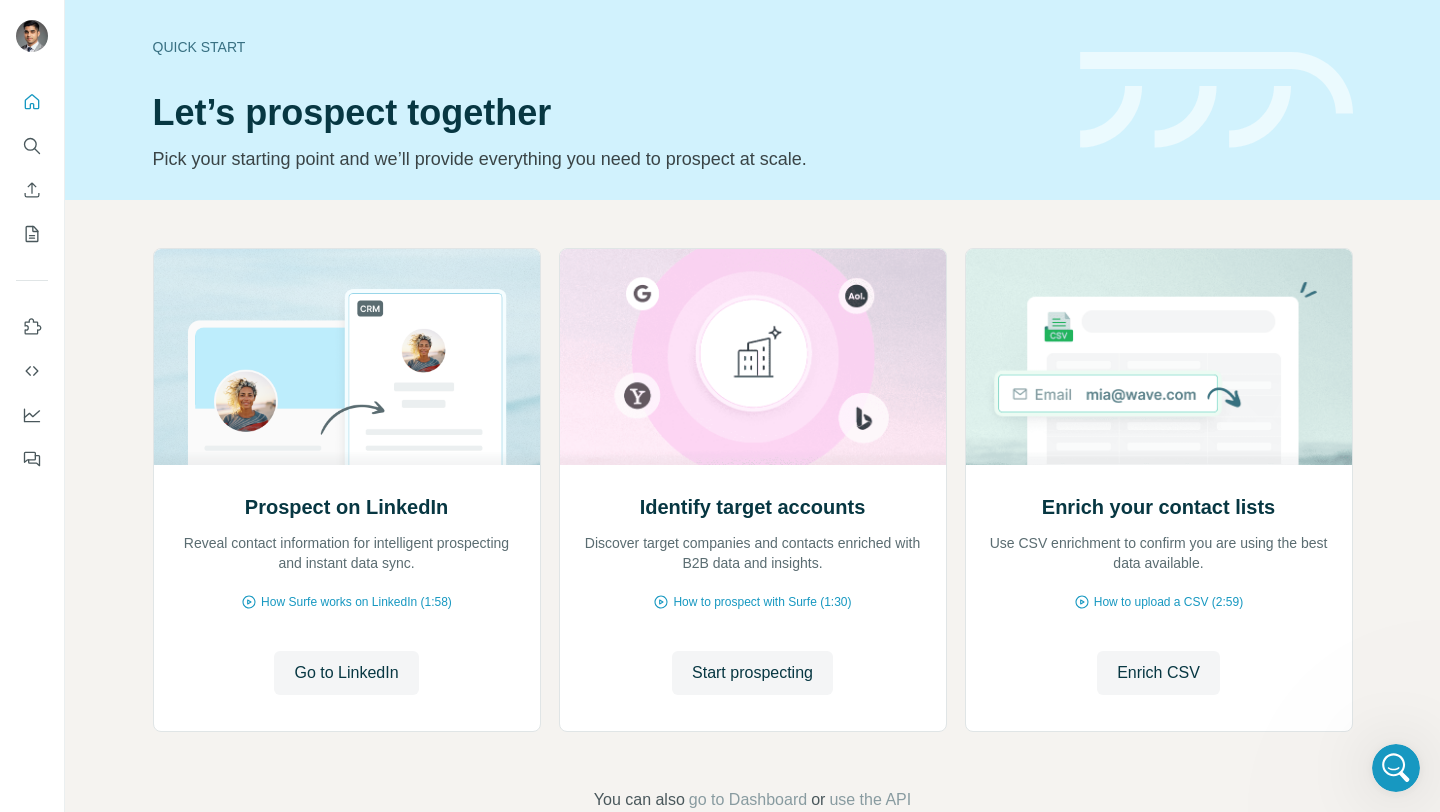 scroll, scrollTop: 0, scrollLeft: 0, axis: both 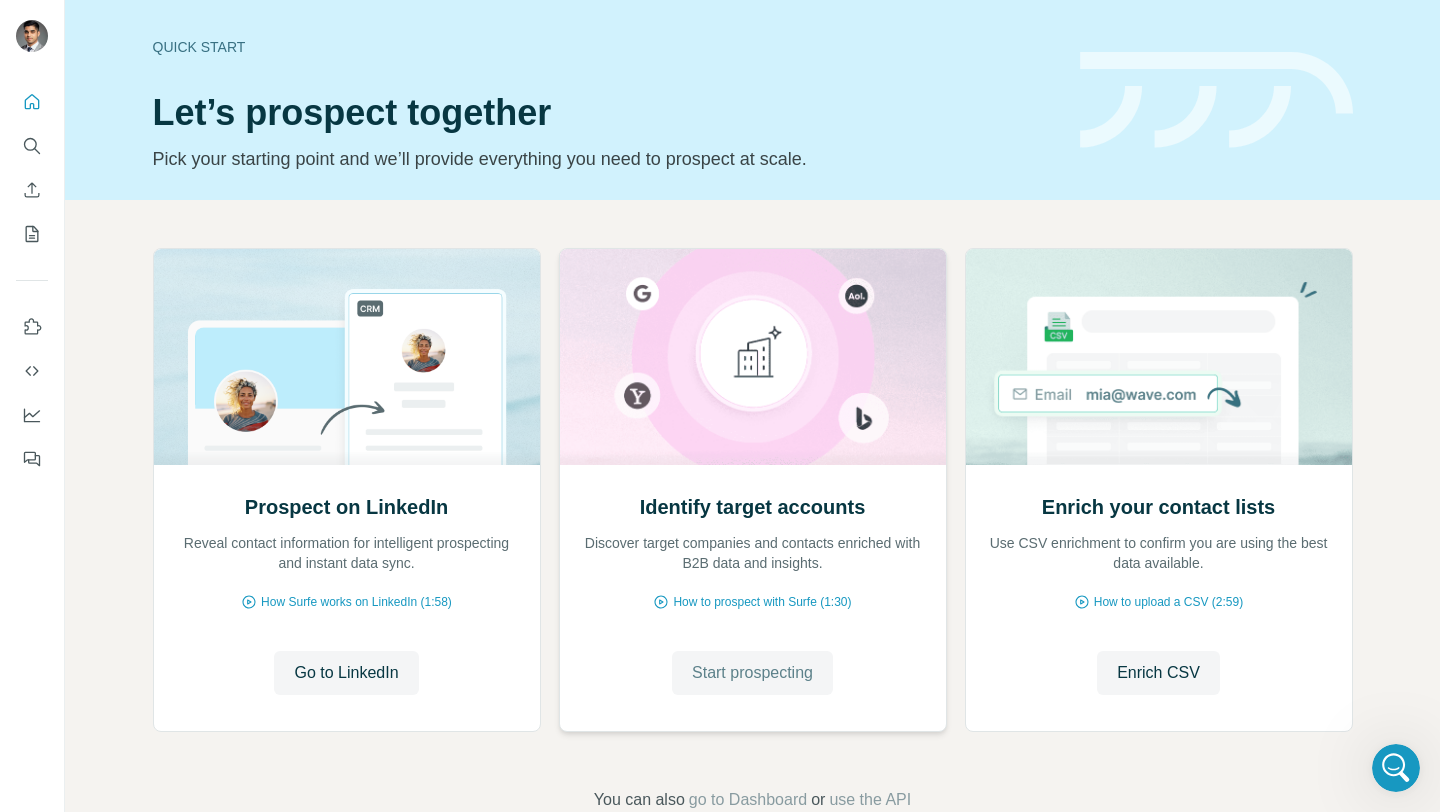 click on "Start prospecting" at bounding box center [752, 673] 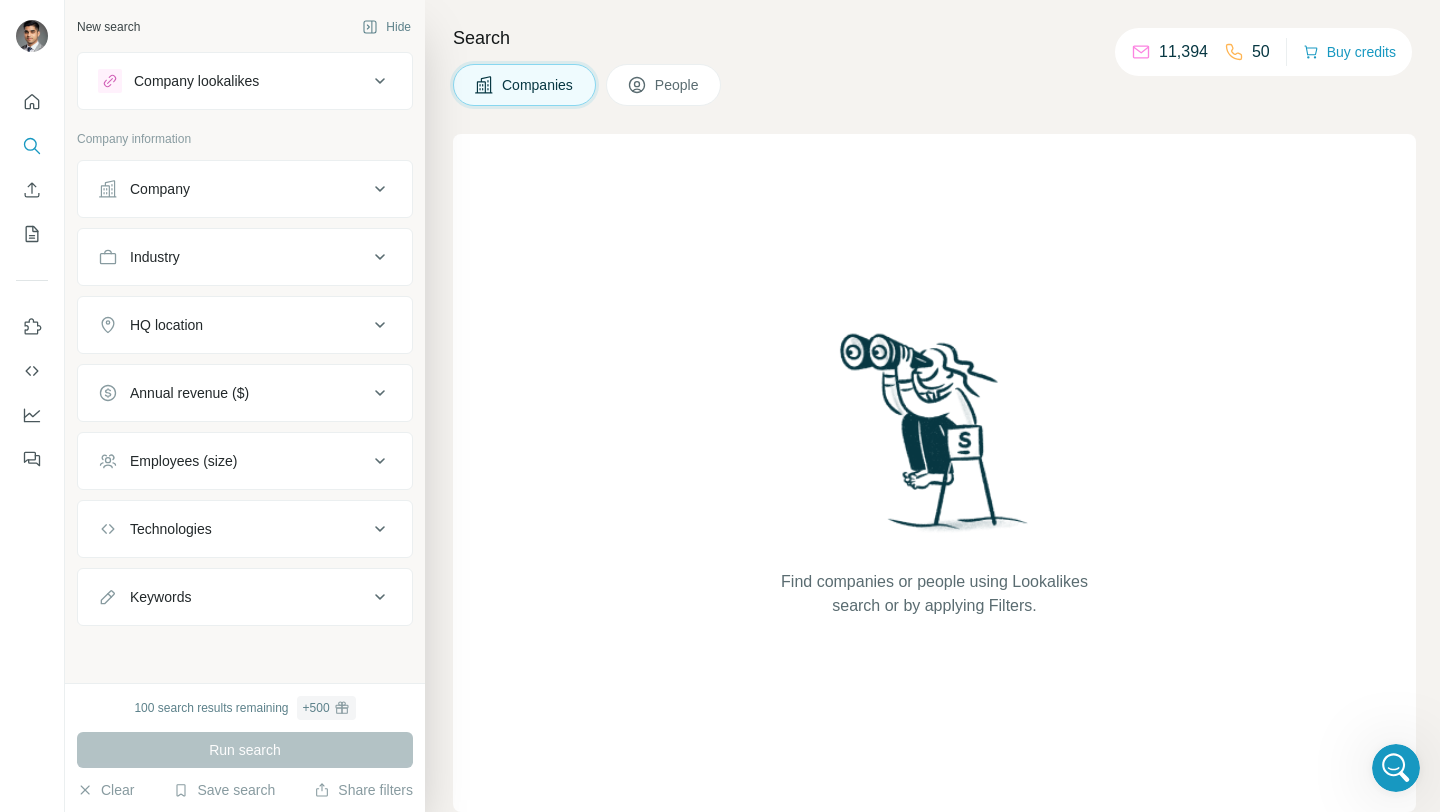 click on "People" at bounding box center (678, 85) 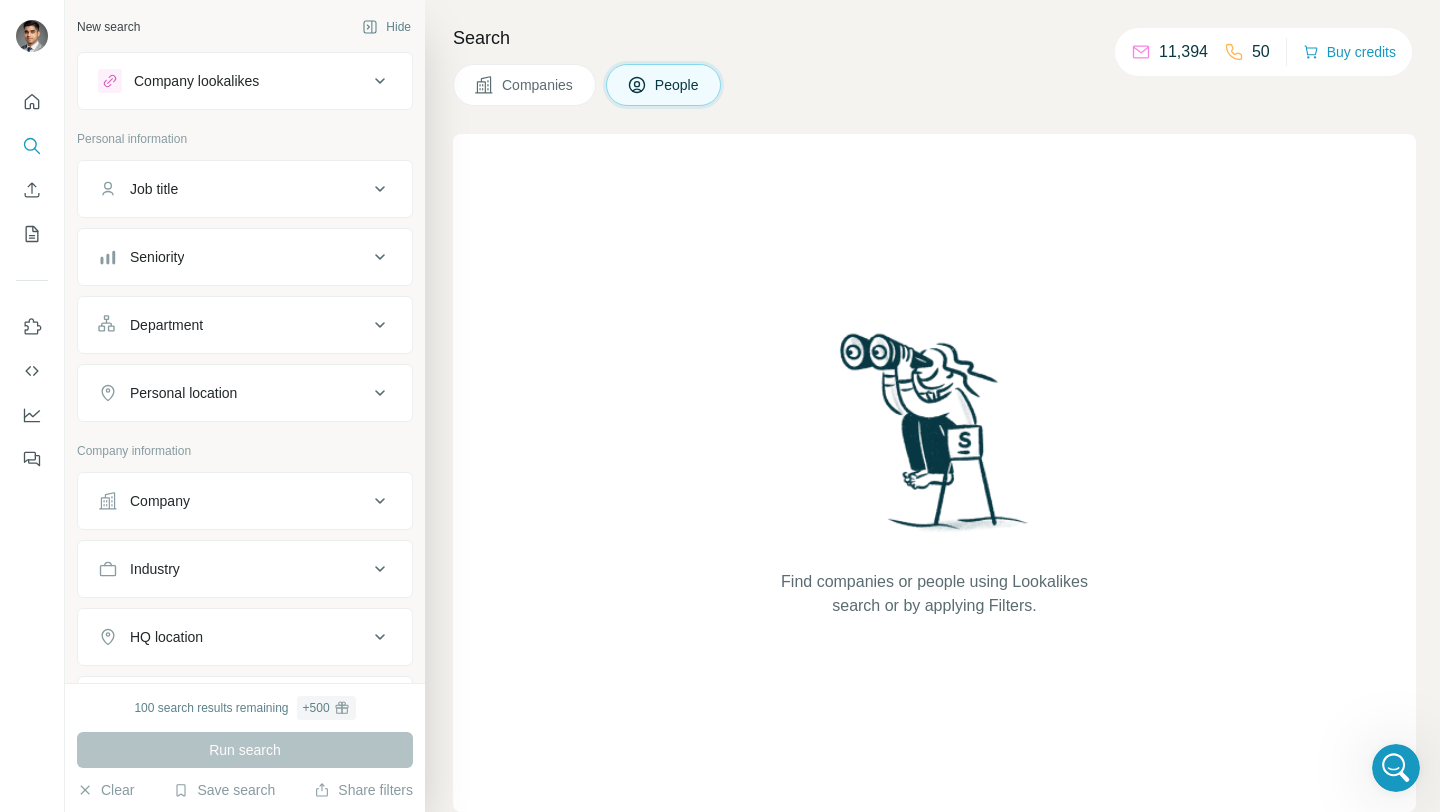 click on "Company" at bounding box center (245, 501) 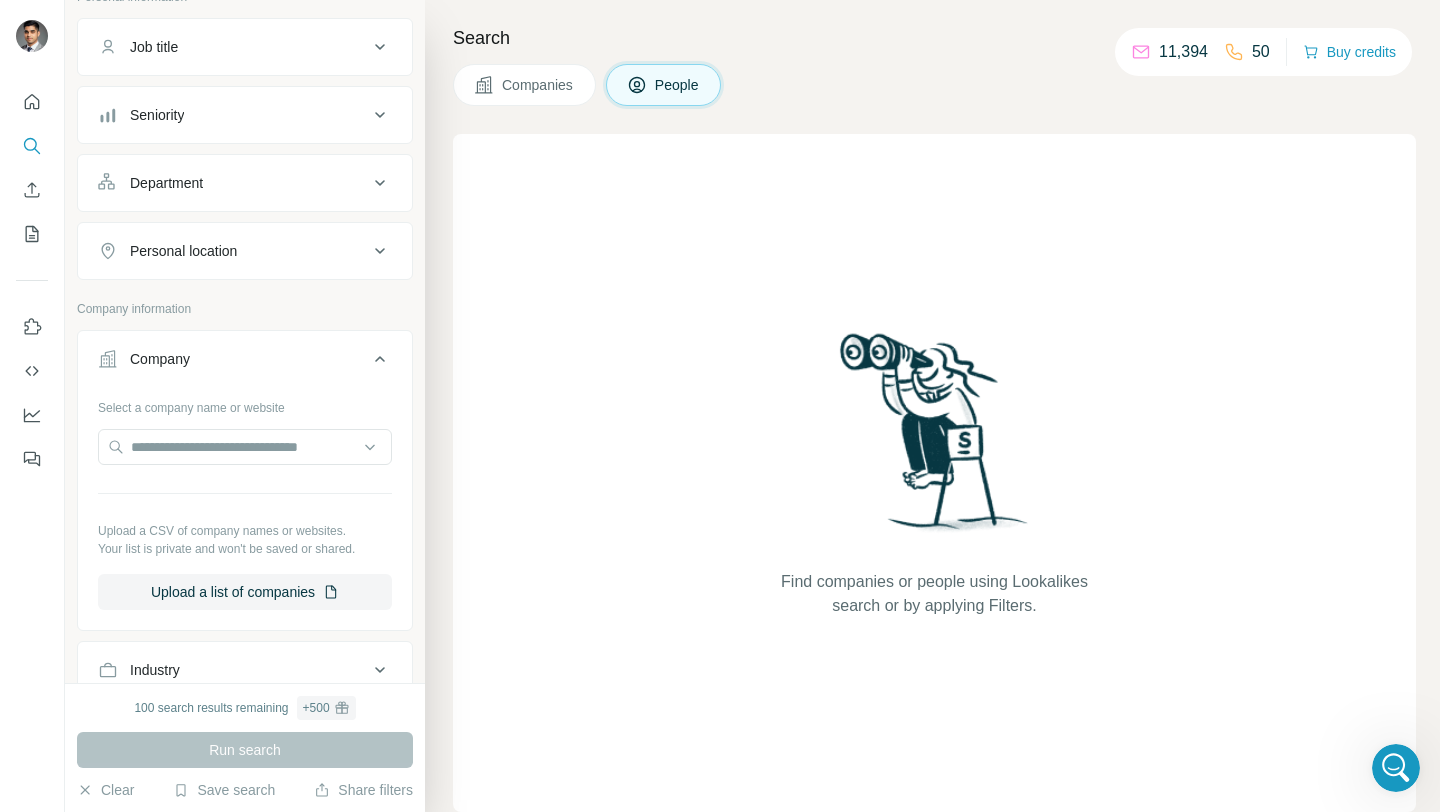 scroll, scrollTop: 150, scrollLeft: 0, axis: vertical 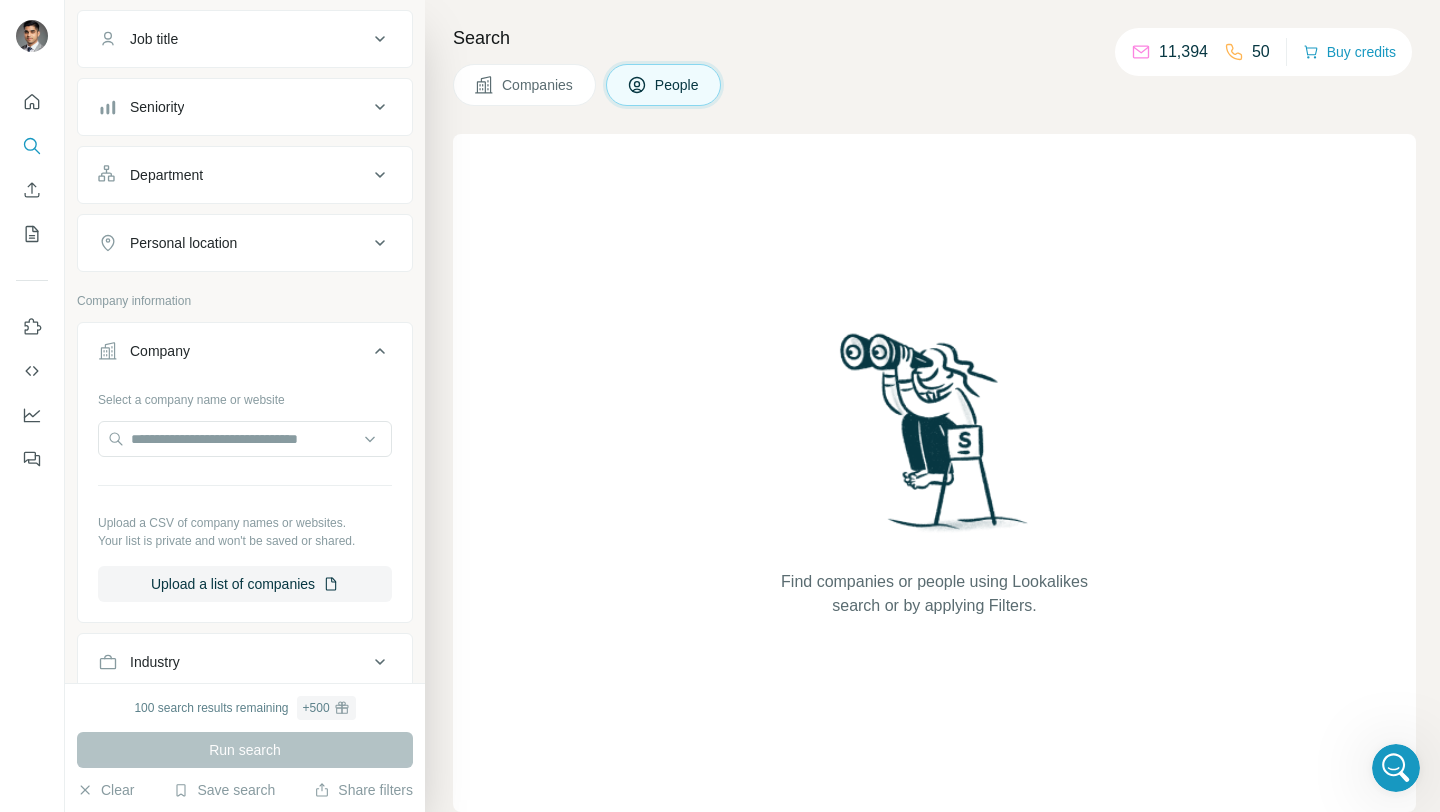 click 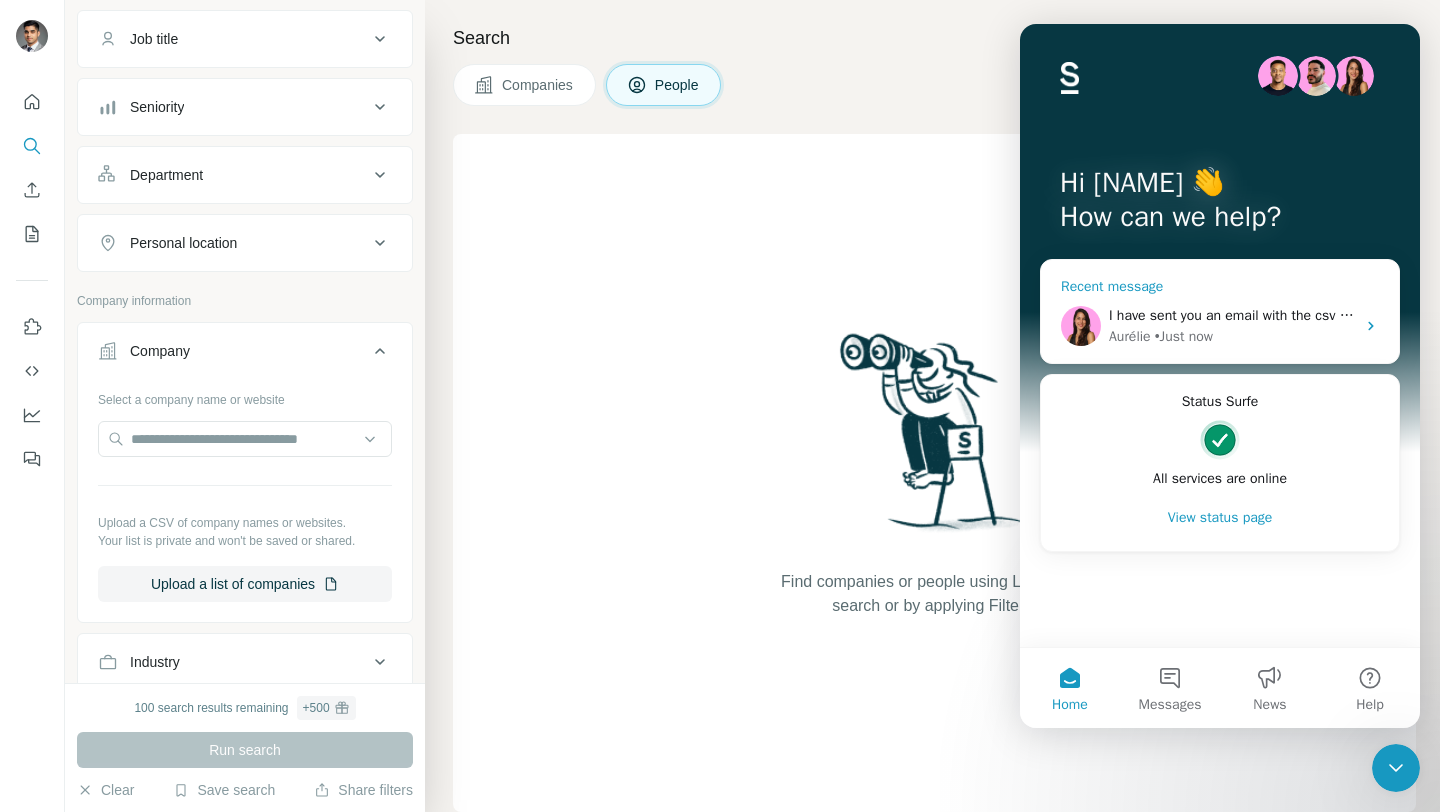 click on "[NAME] • Just now" at bounding box center [1232, 336] 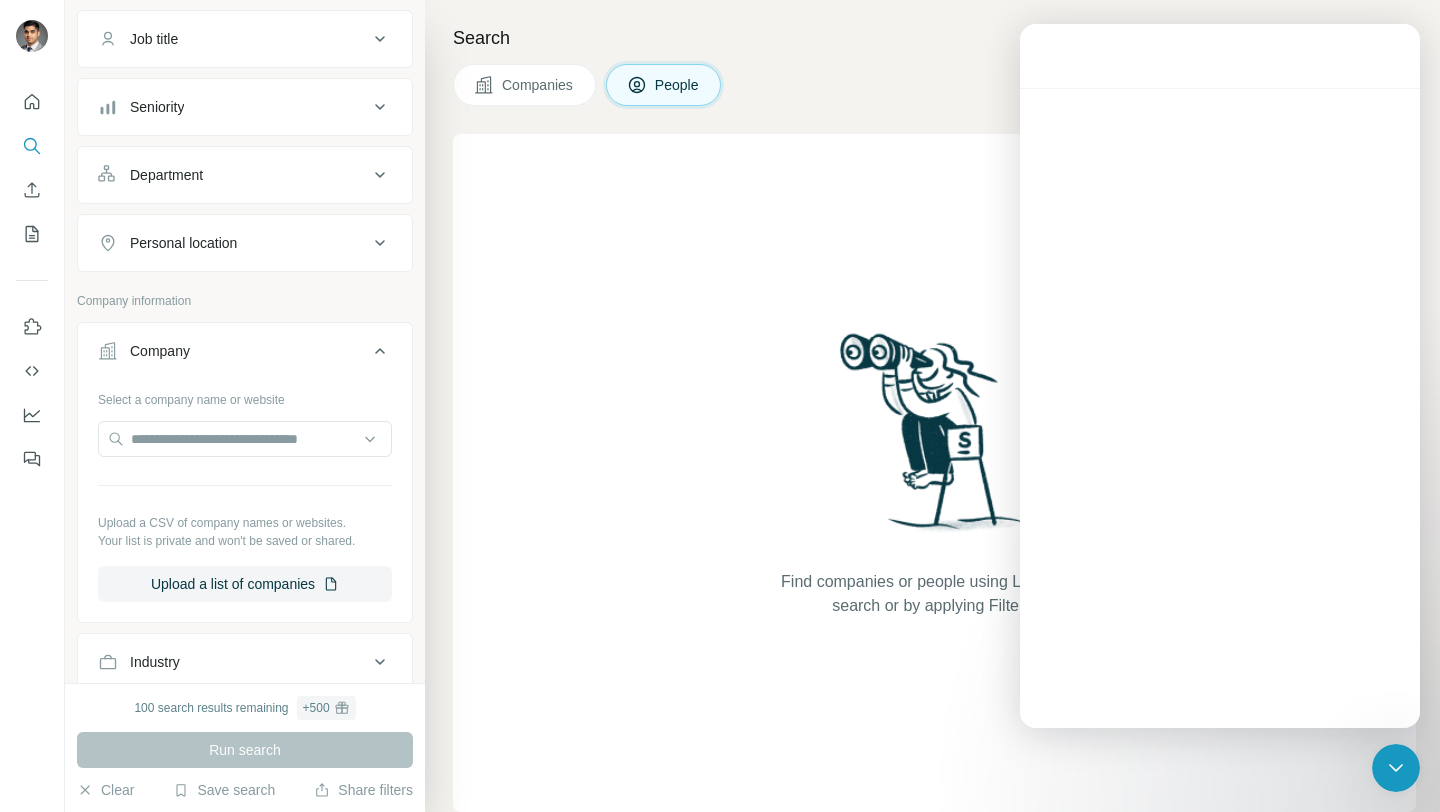scroll, scrollTop: 12, scrollLeft: 0, axis: vertical 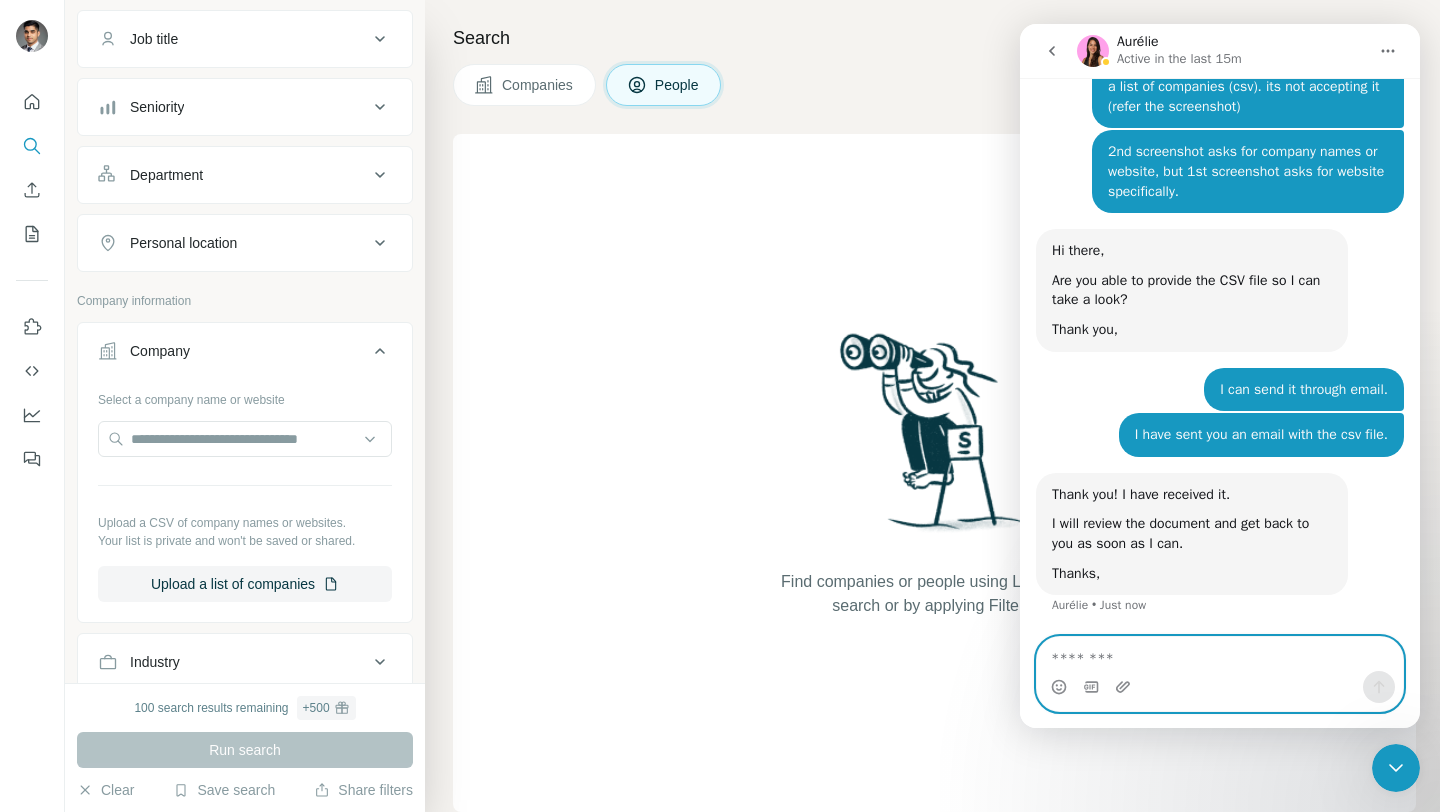click at bounding box center (1220, 654) 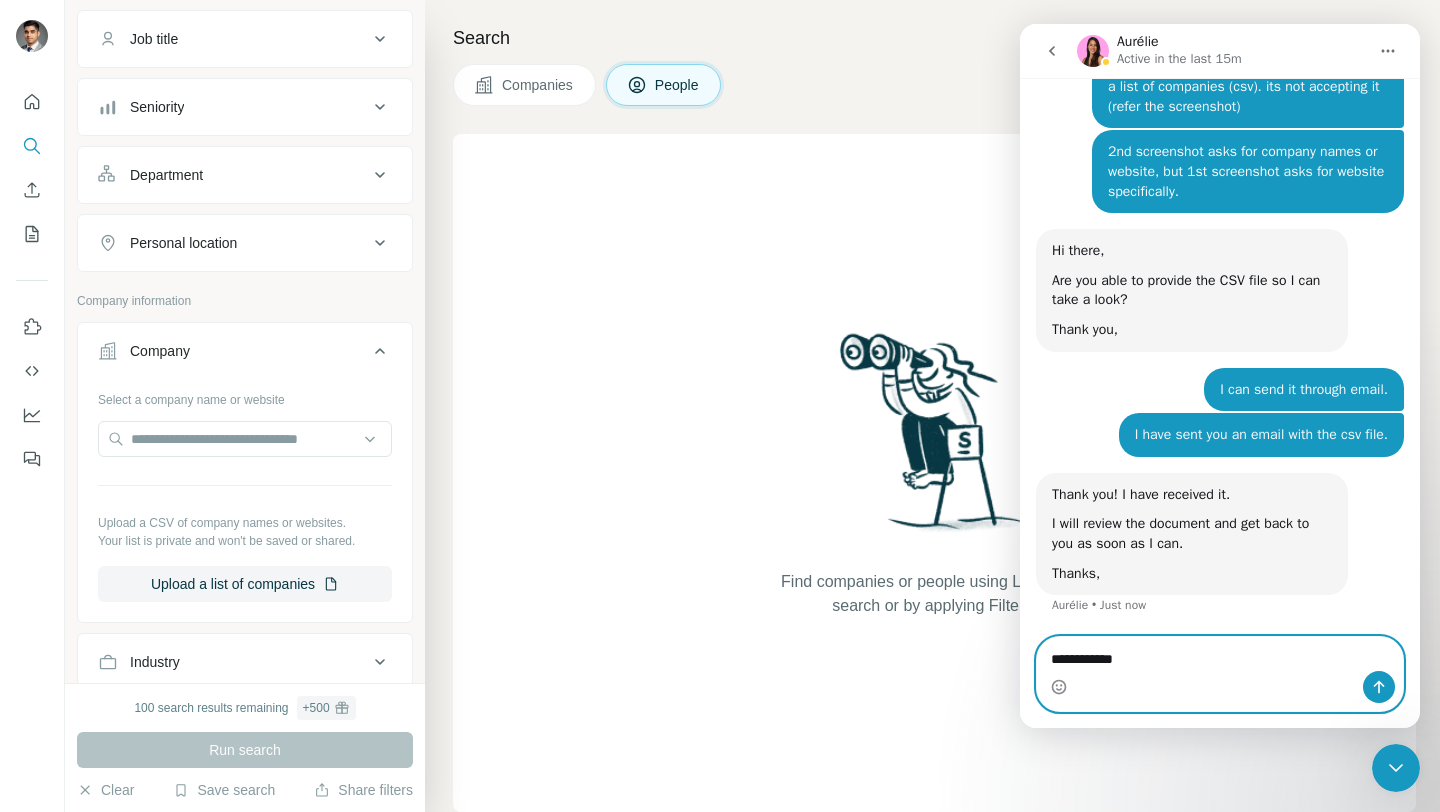 type on "**********" 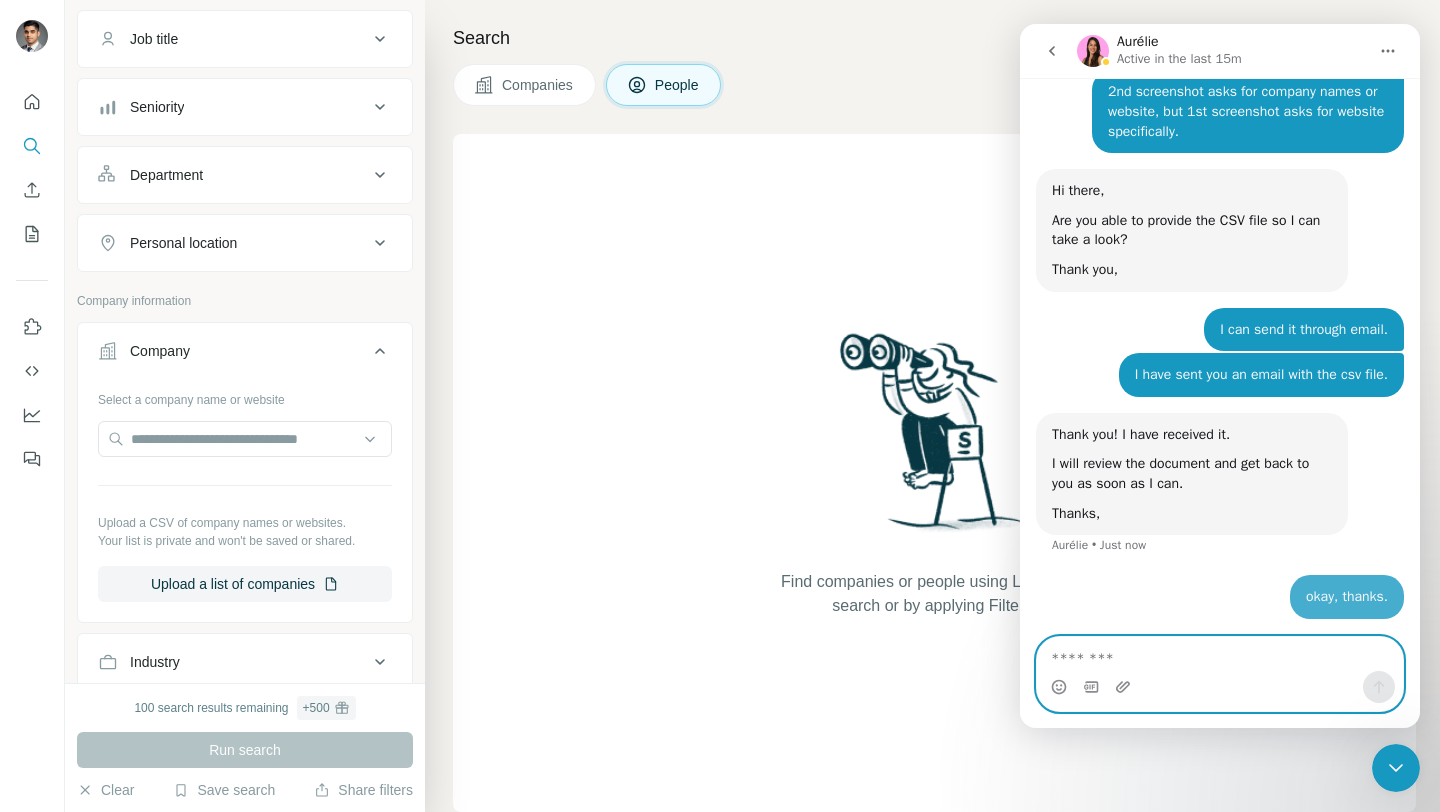 scroll, scrollTop: 12389, scrollLeft: 0, axis: vertical 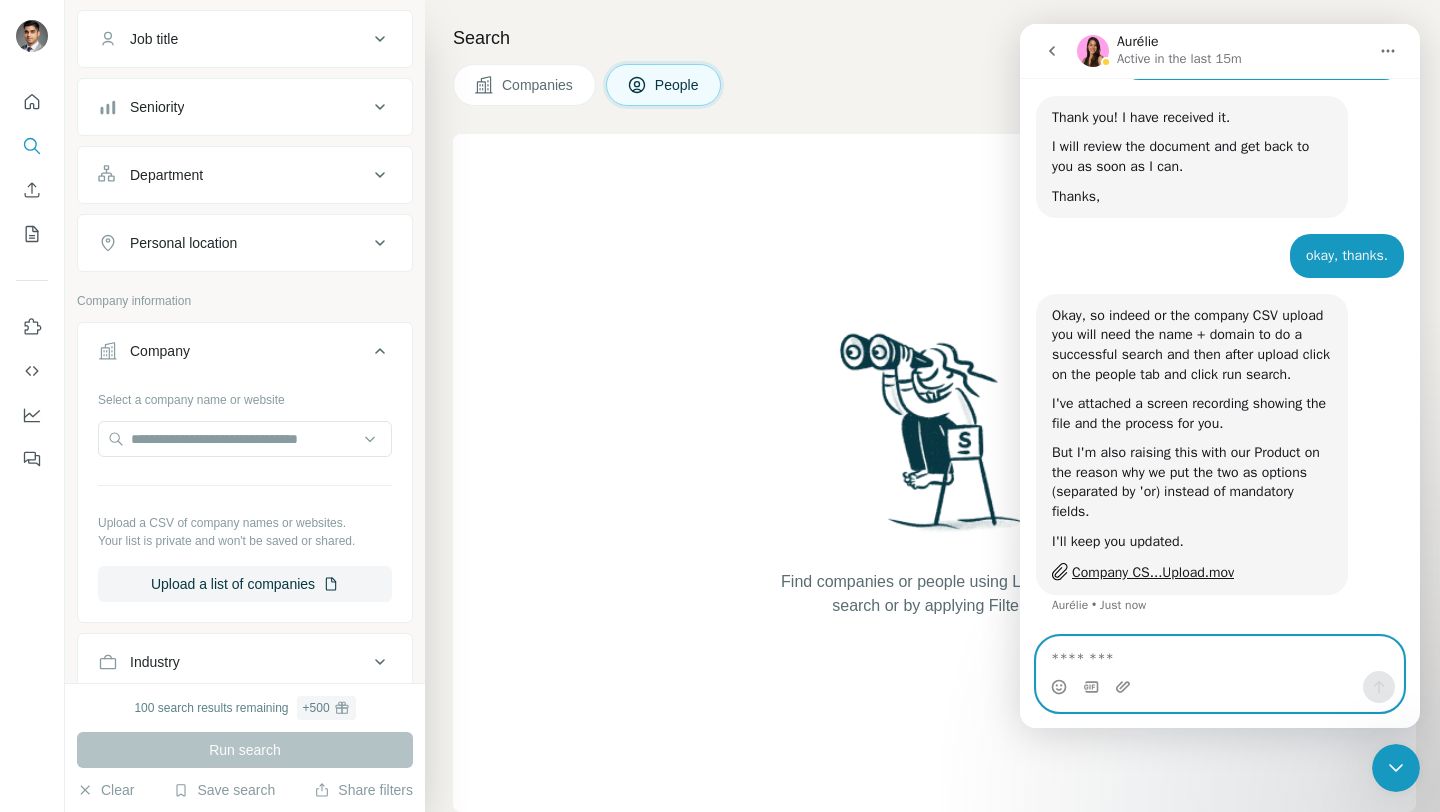 click at bounding box center (1220, 654) 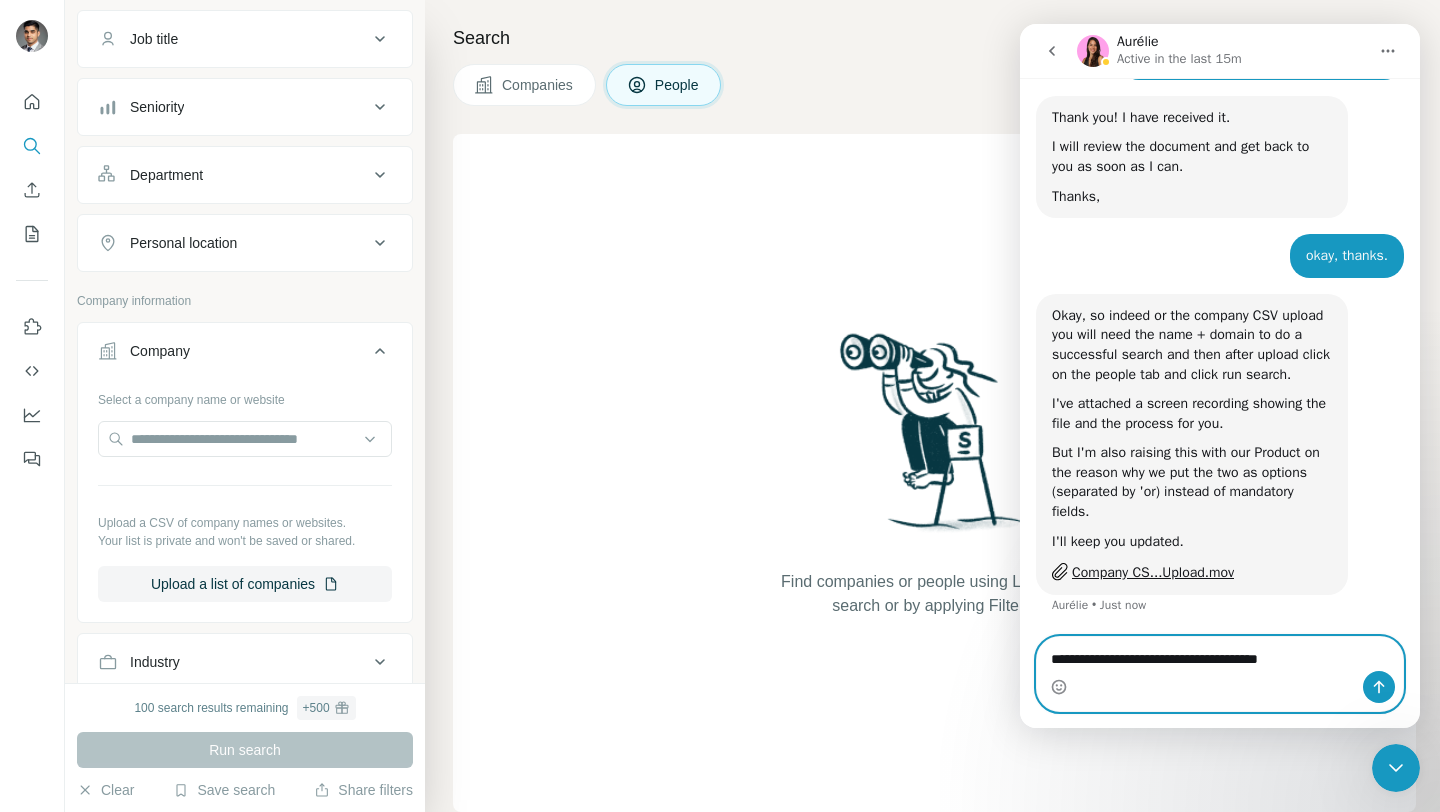 type on "**********" 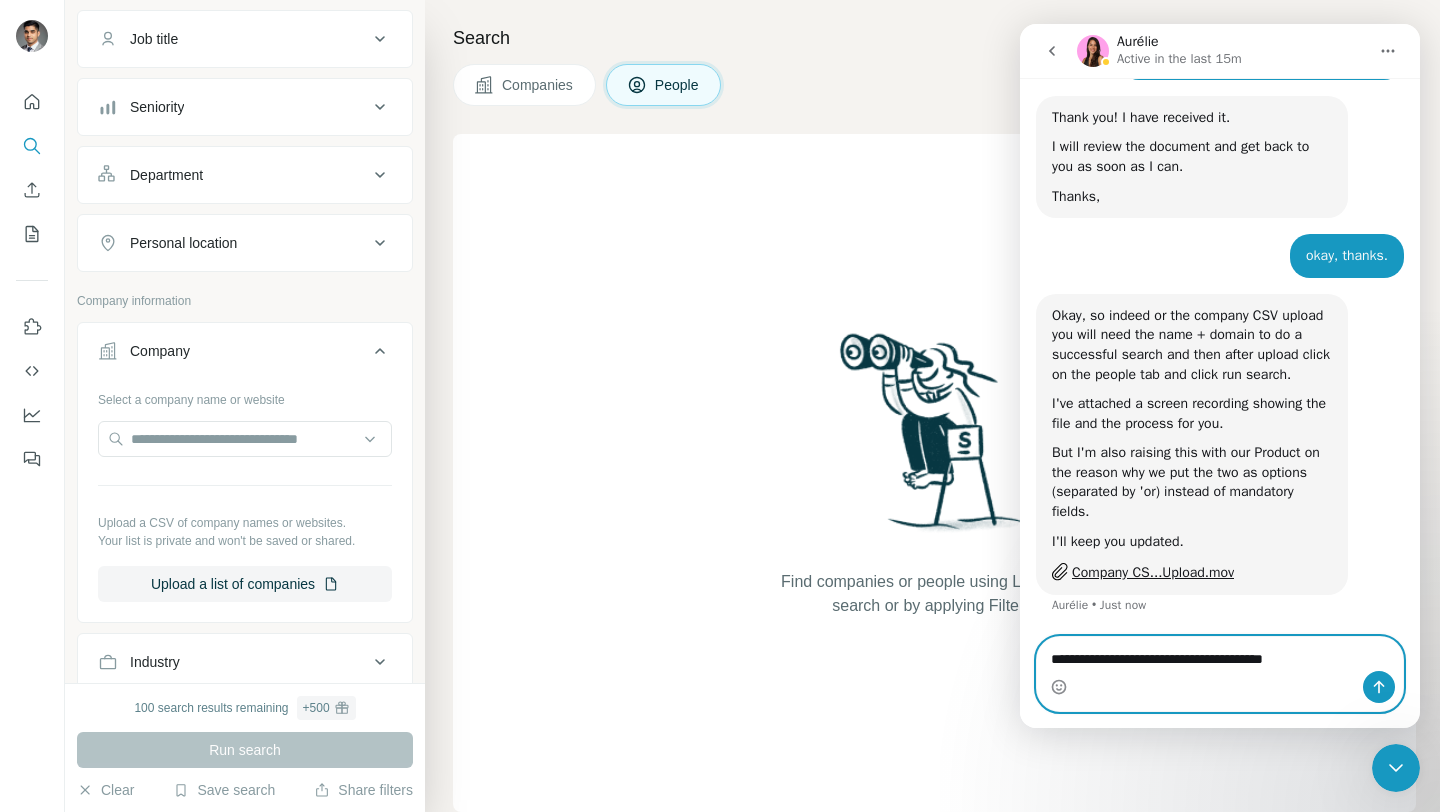 type 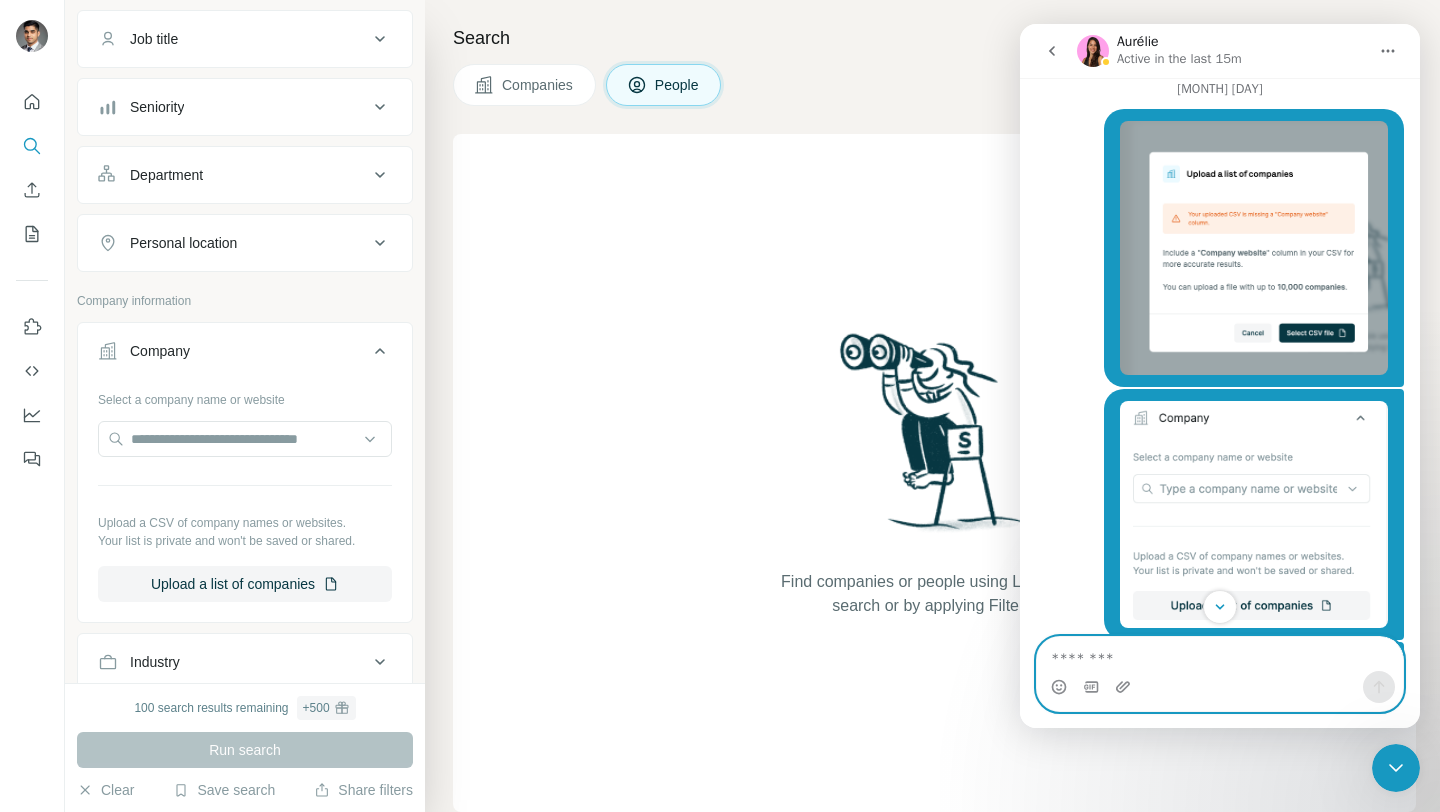 scroll, scrollTop: 11557, scrollLeft: 0, axis: vertical 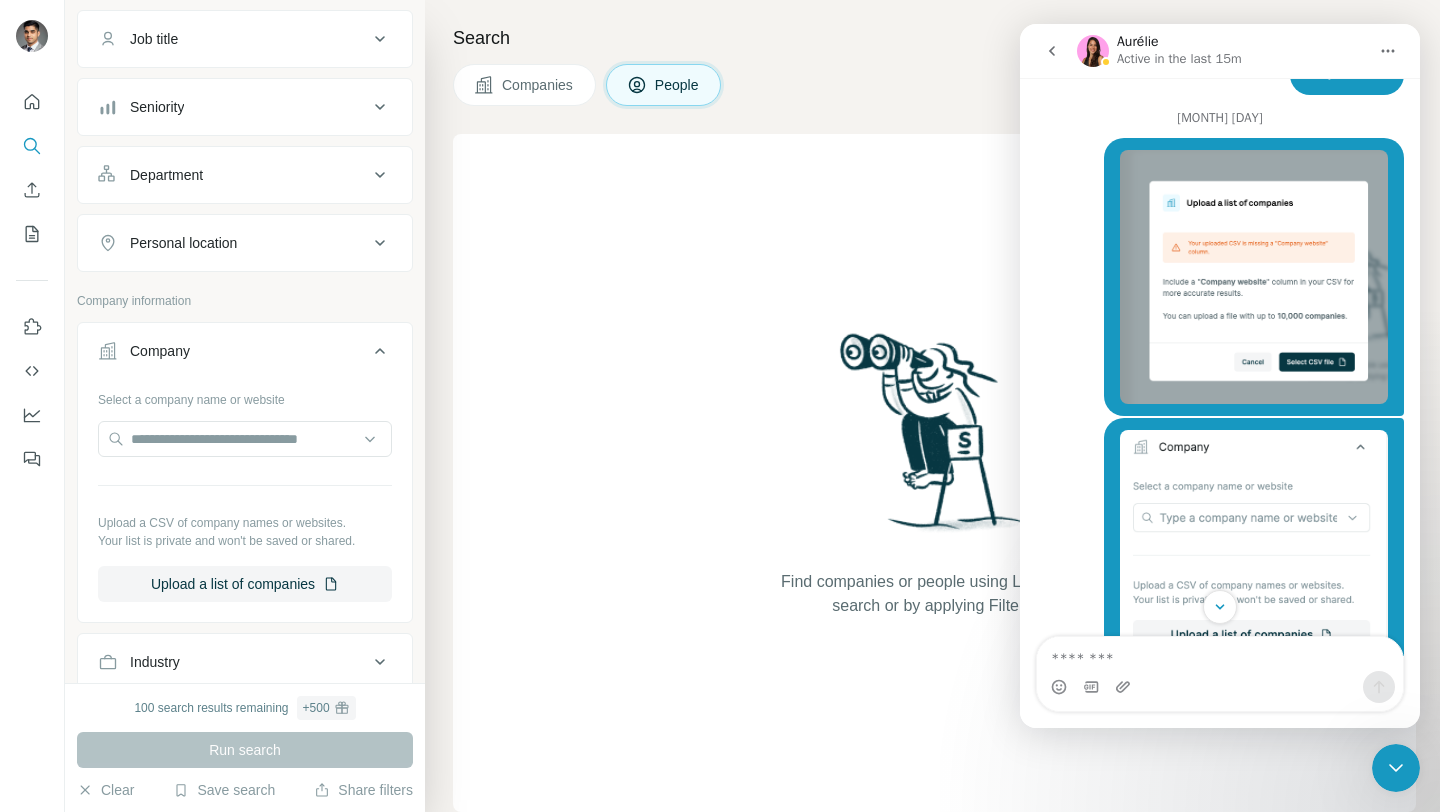 click at bounding box center (1254, 277) 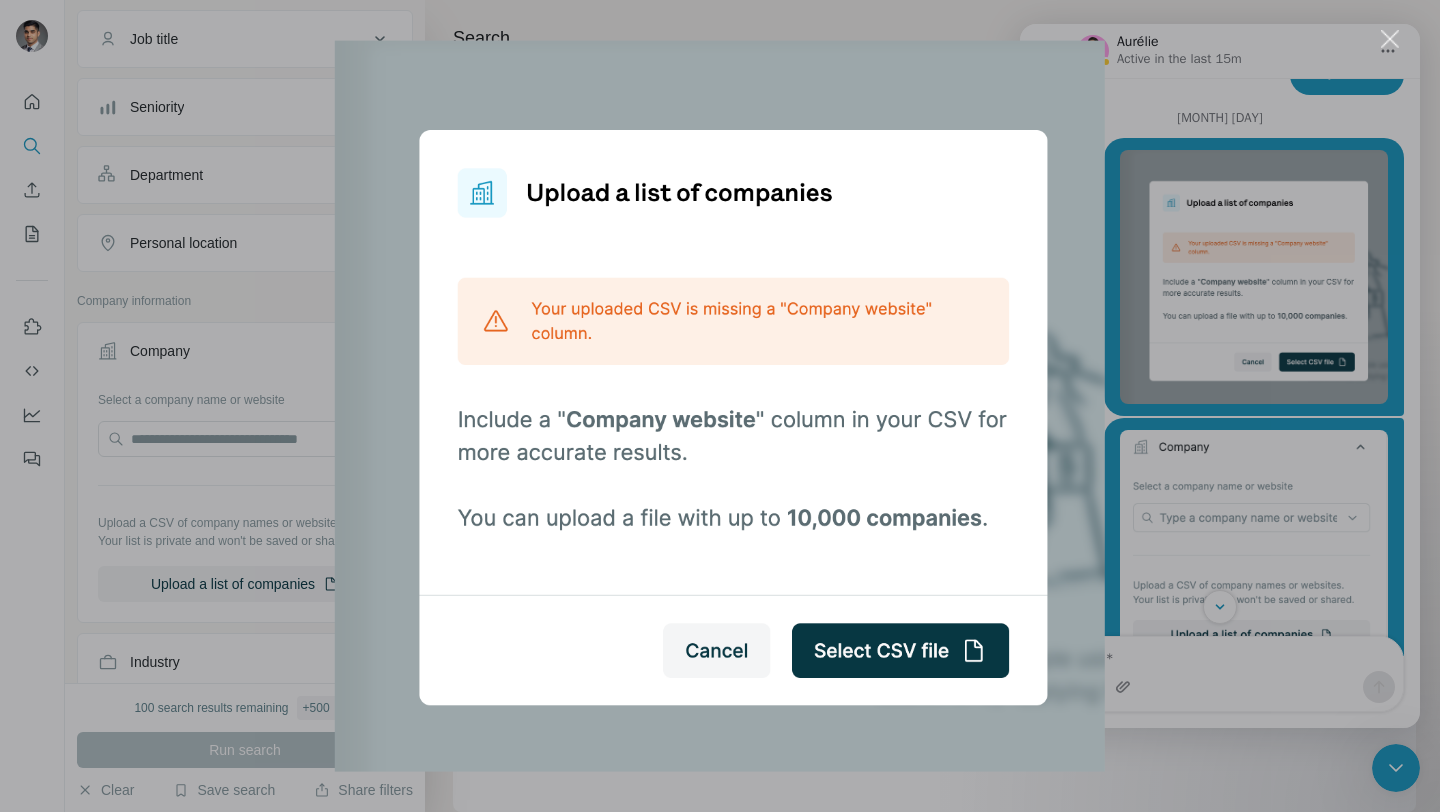 scroll, scrollTop: 0, scrollLeft: 0, axis: both 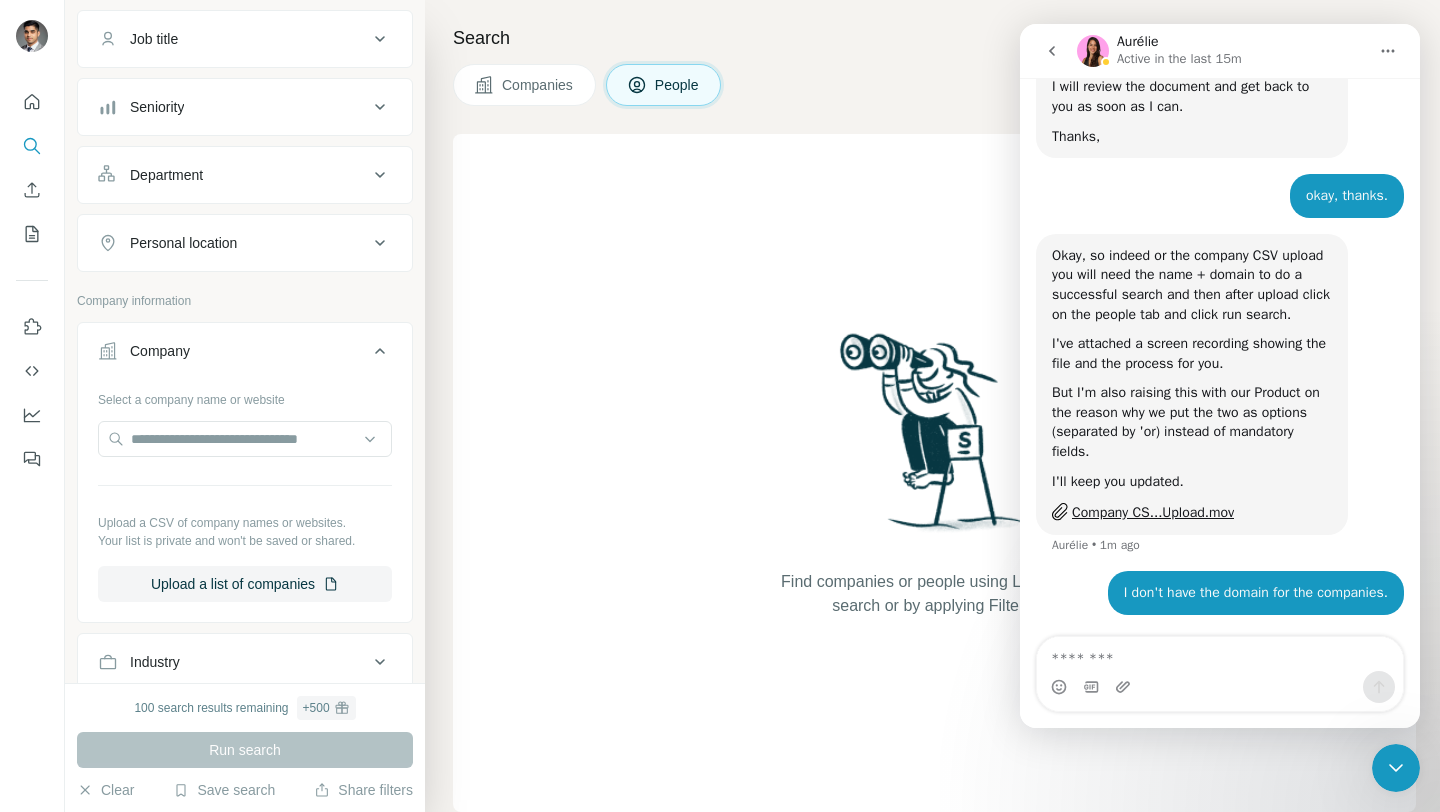 click on "Companies" at bounding box center [538, 85] 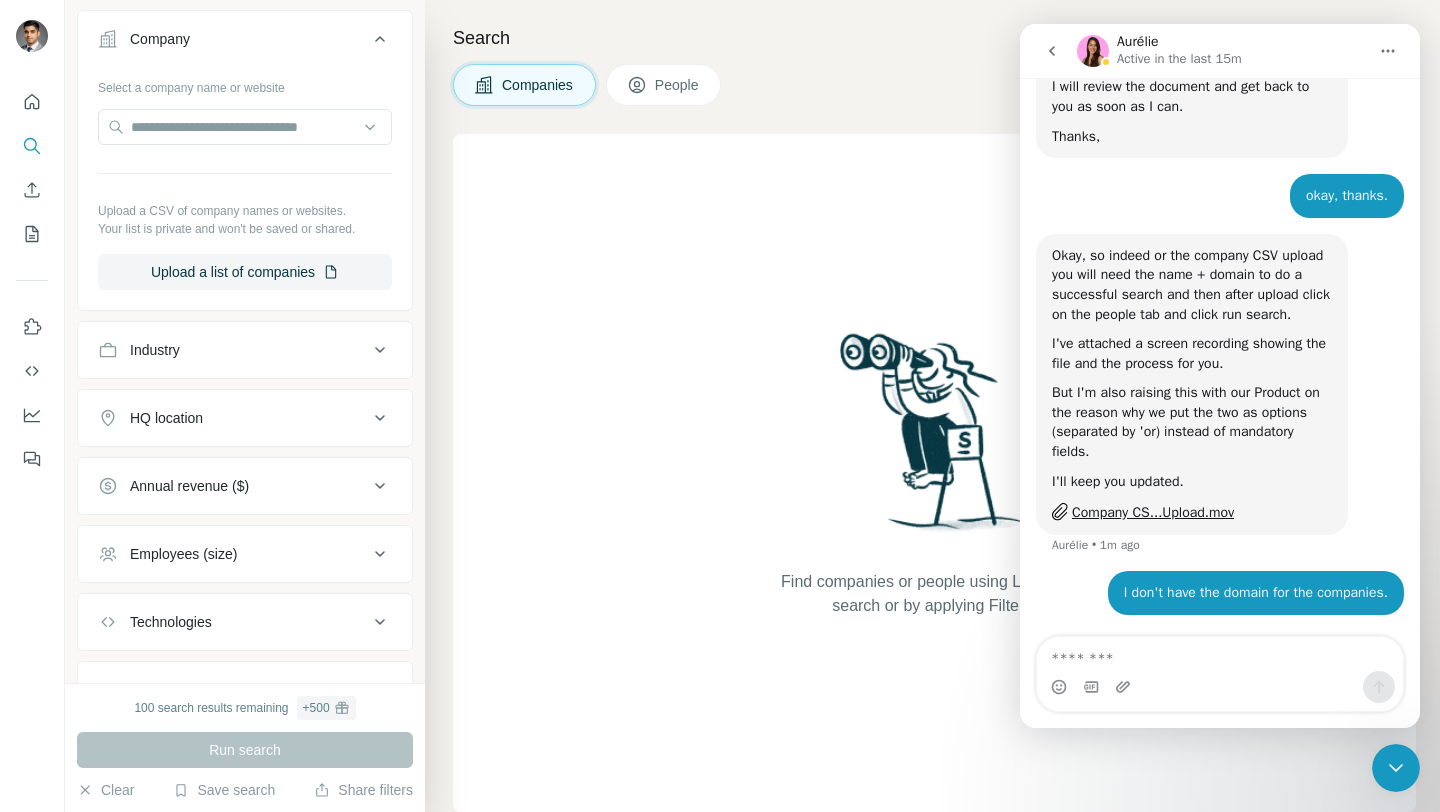 scroll, scrollTop: 0, scrollLeft: 0, axis: both 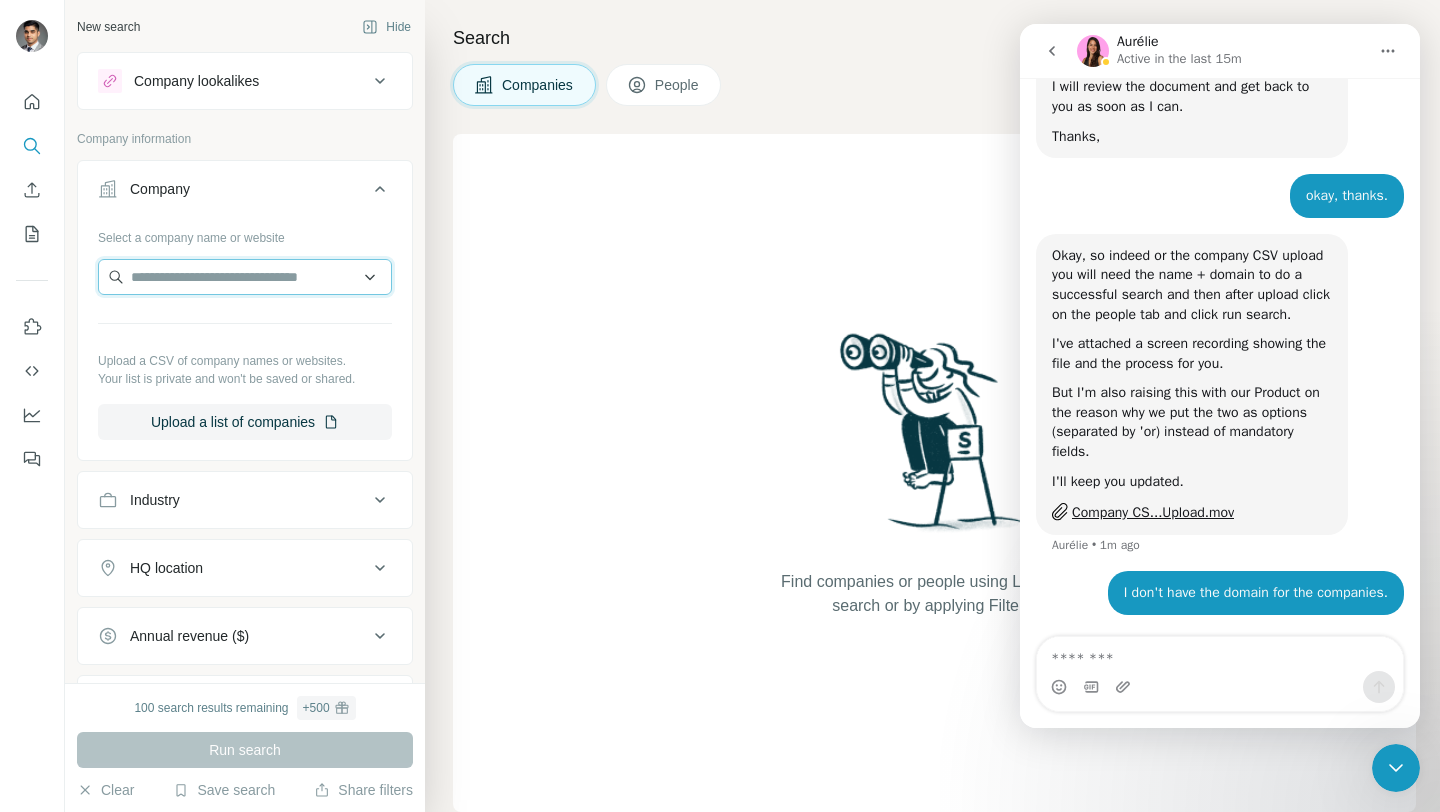 click at bounding box center [245, 277] 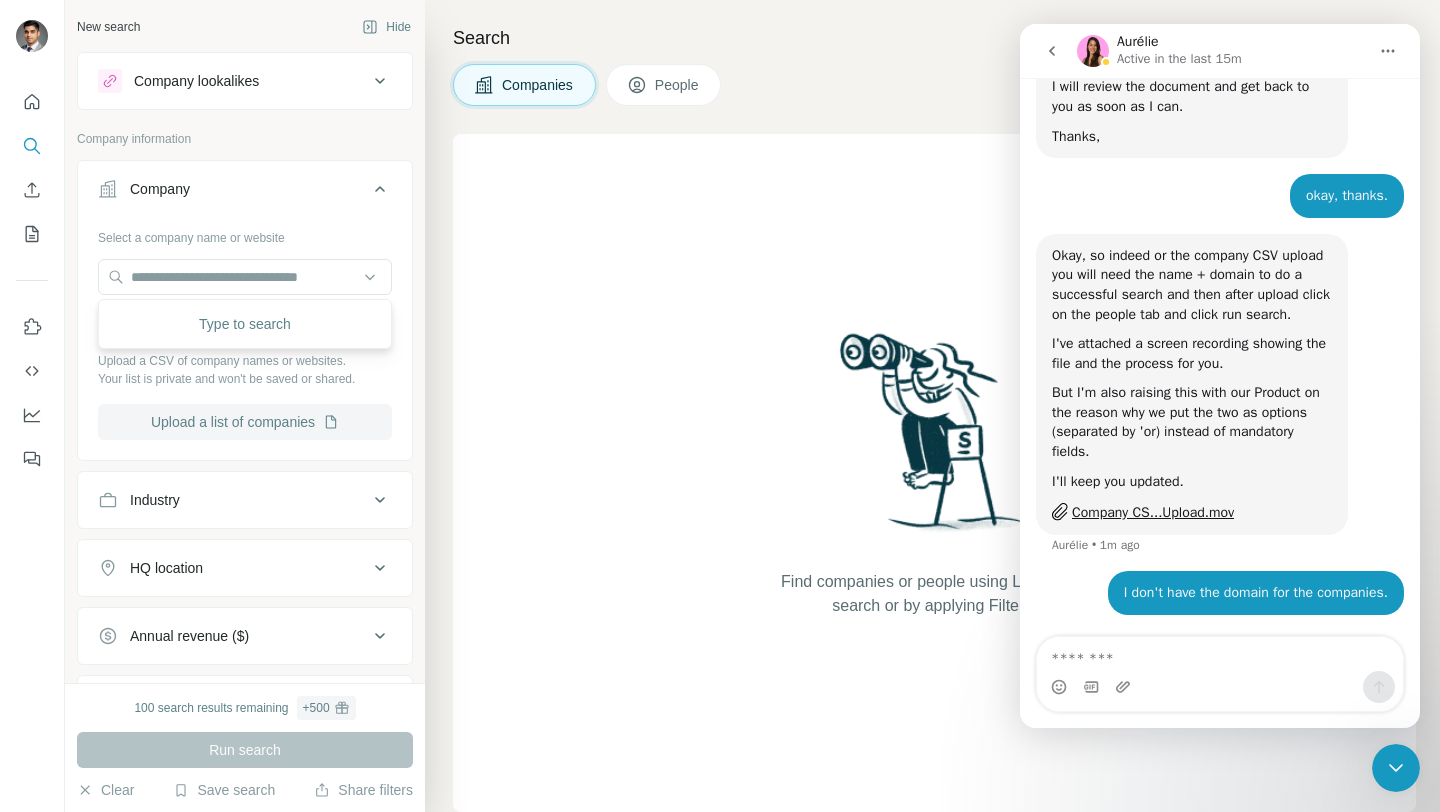 click on "Upload a list of companies" at bounding box center [245, 422] 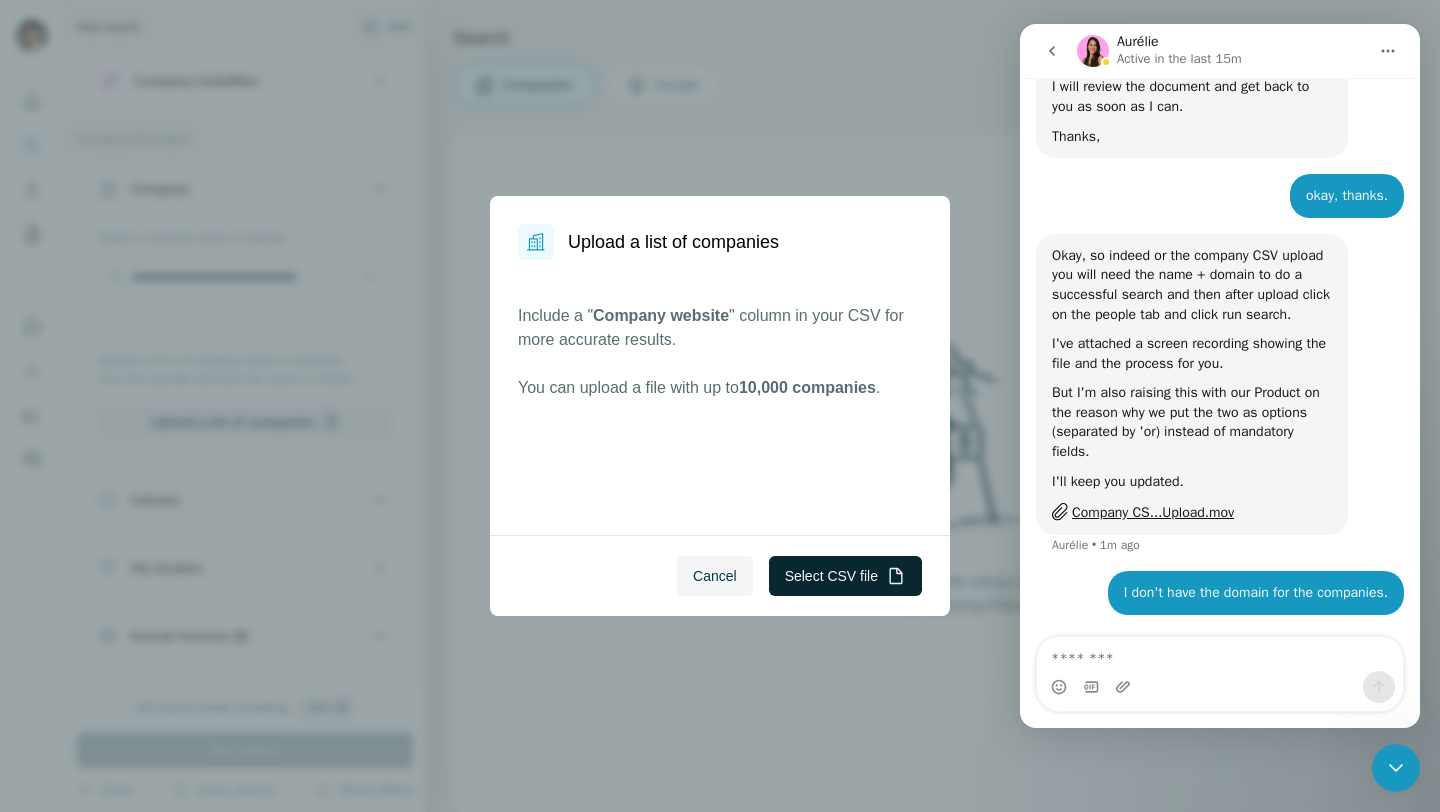 click on "Select CSV file" at bounding box center (845, 576) 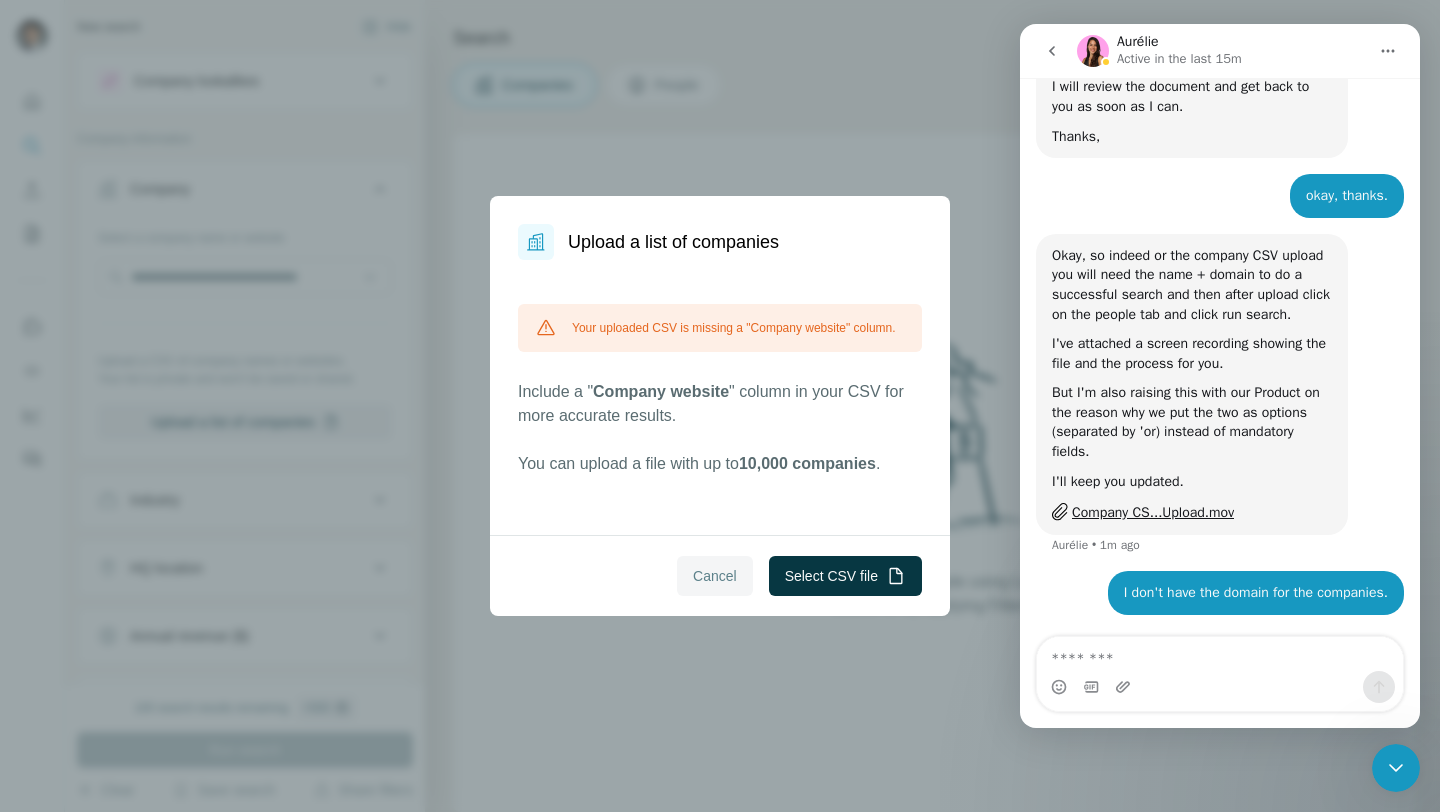 click on "Cancel" at bounding box center (715, 576) 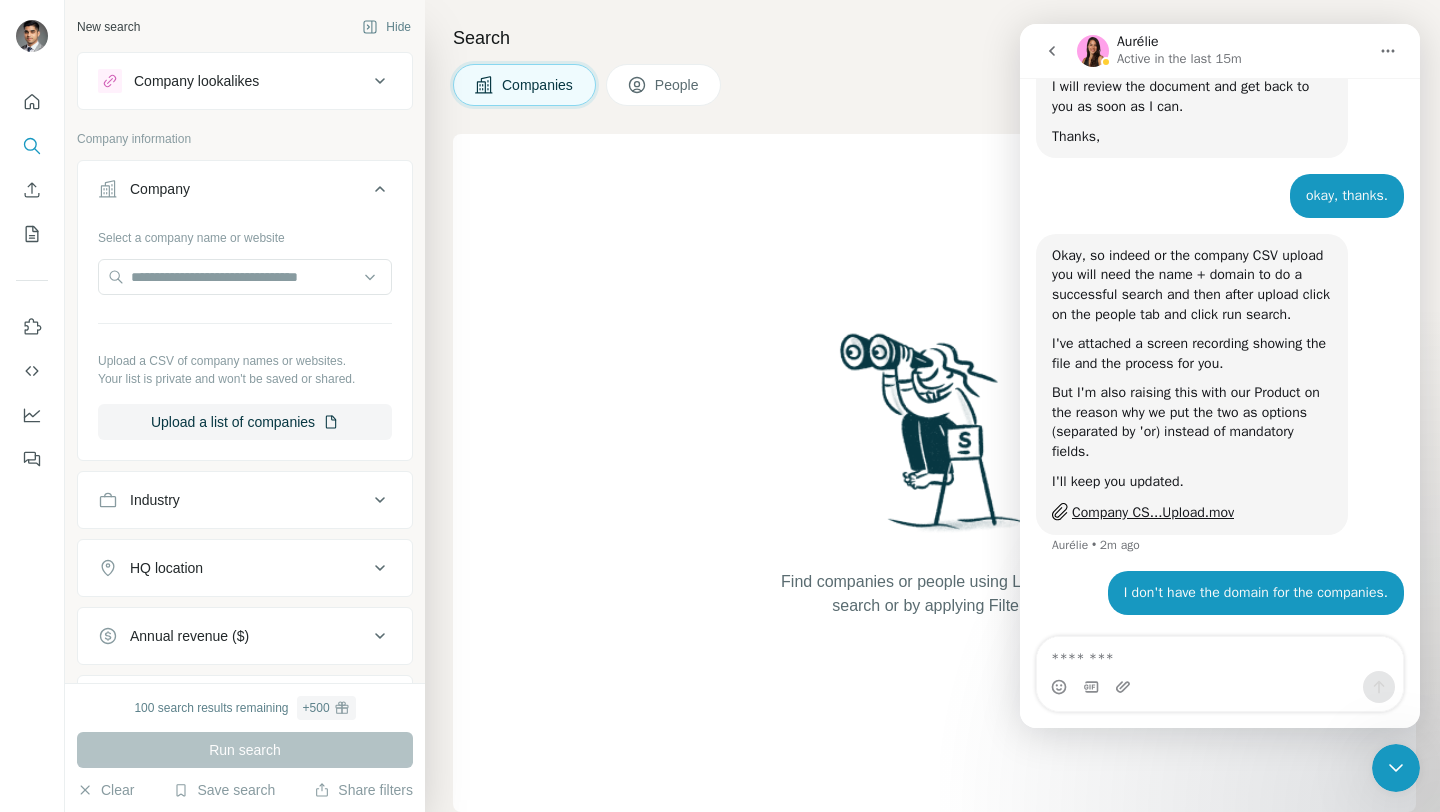 scroll, scrollTop: 12785, scrollLeft: 0, axis: vertical 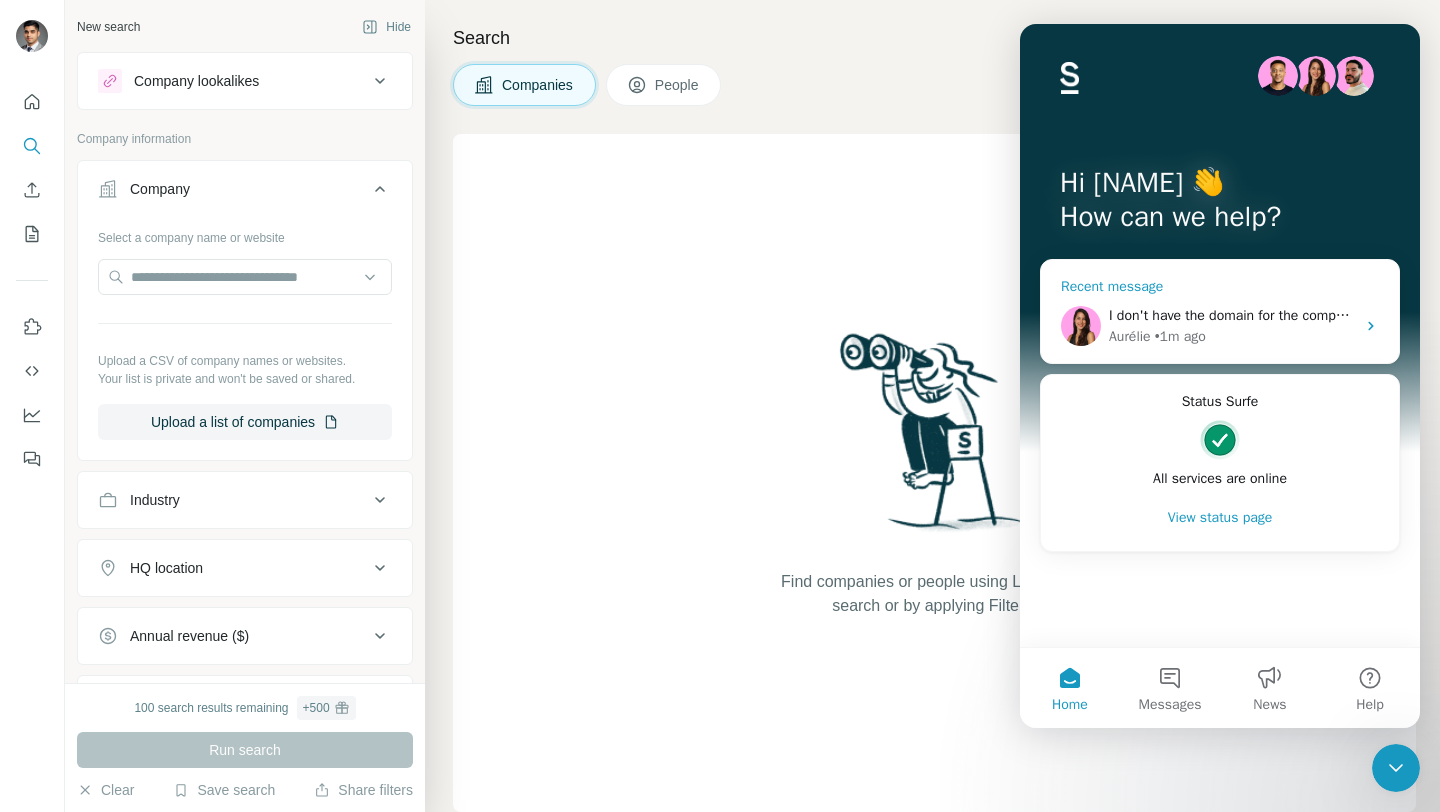click on "Recent message" at bounding box center [1220, 286] 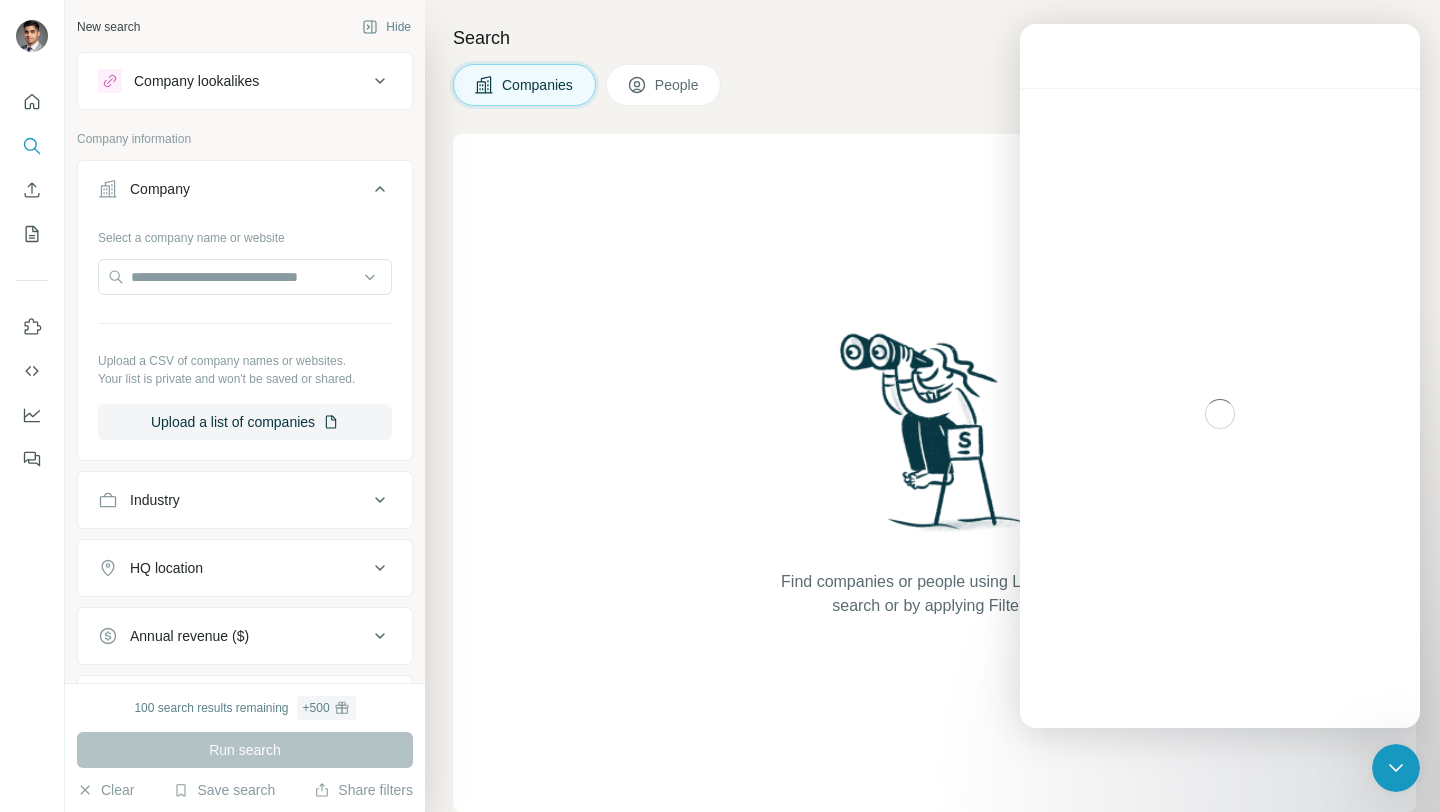 click at bounding box center (1220, 414) 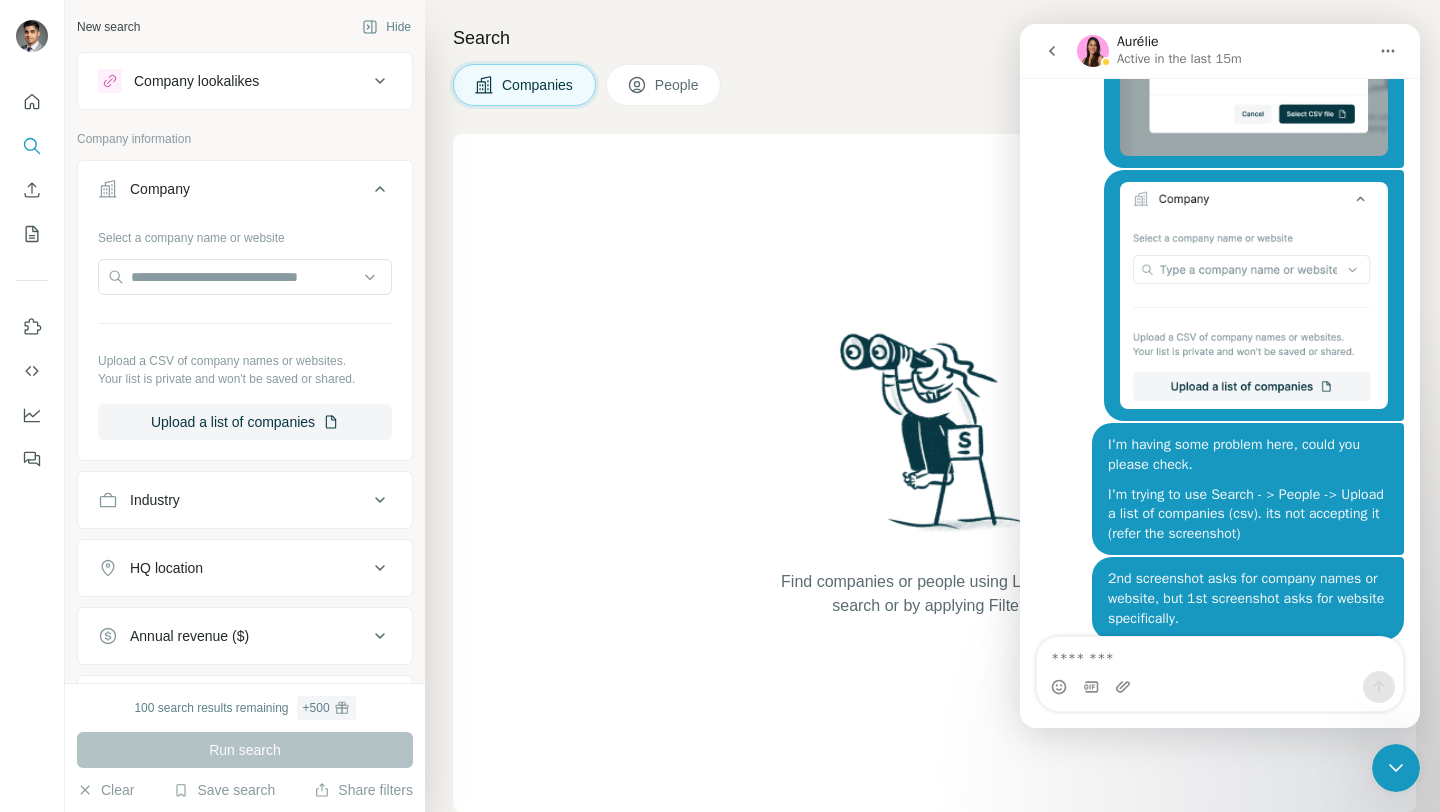 scroll, scrollTop: 12785, scrollLeft: 0, axis: vertical 